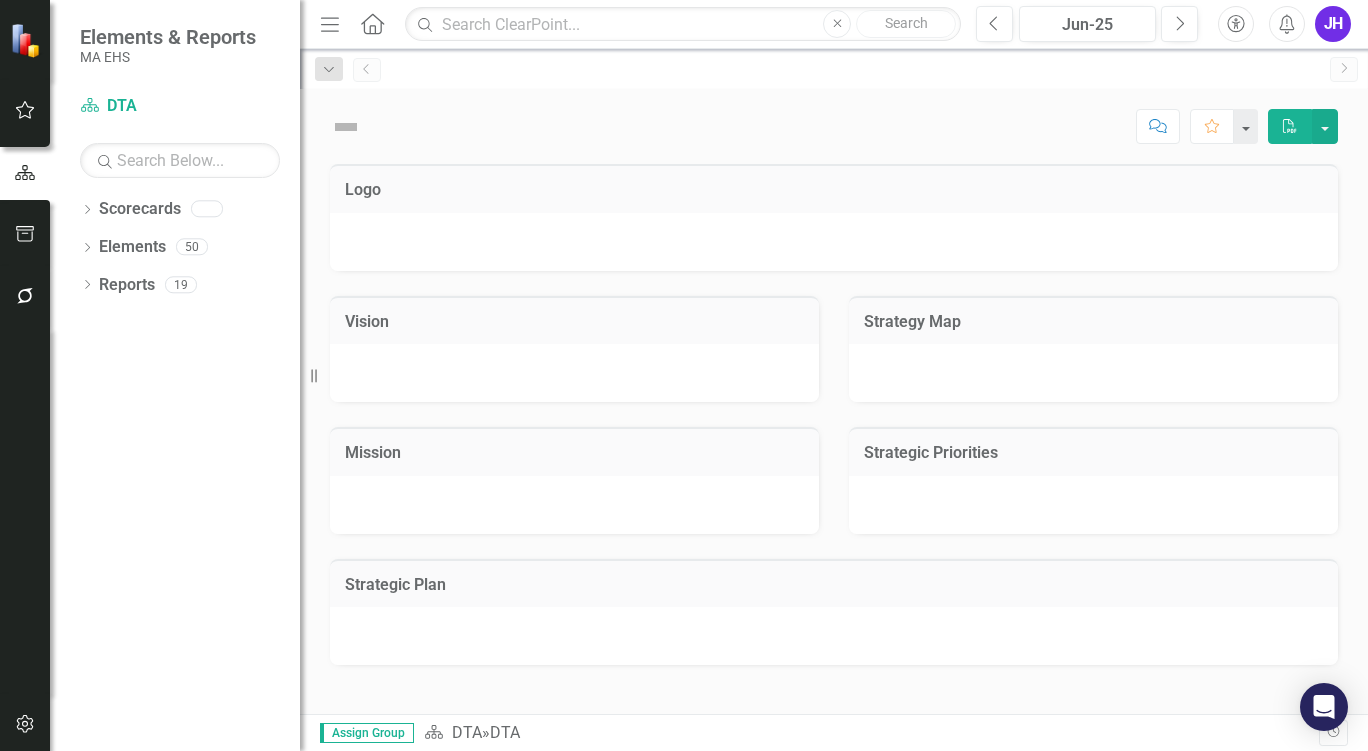 scroll, scrollTop: 0, scrollLeft: 0, axis: both 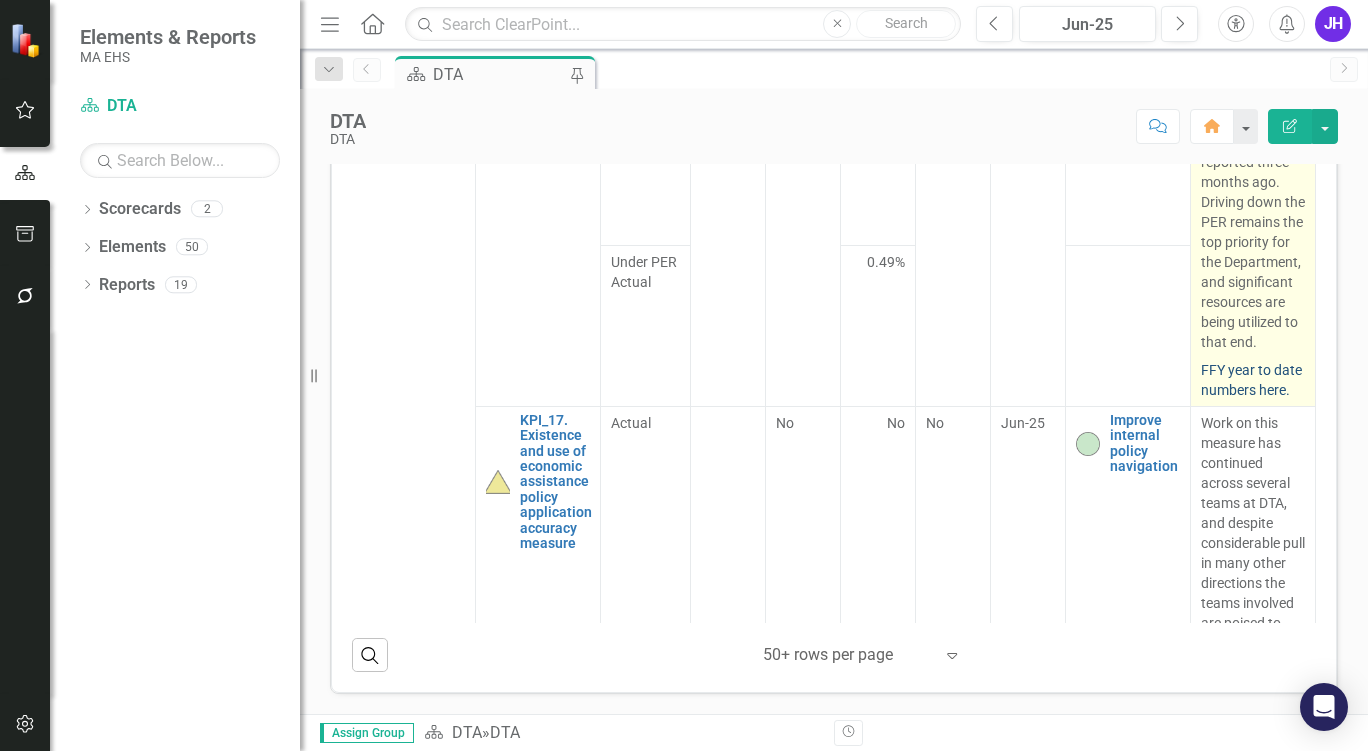 click on "FFY year to date numbers here." at bounding box center (1251, 380) 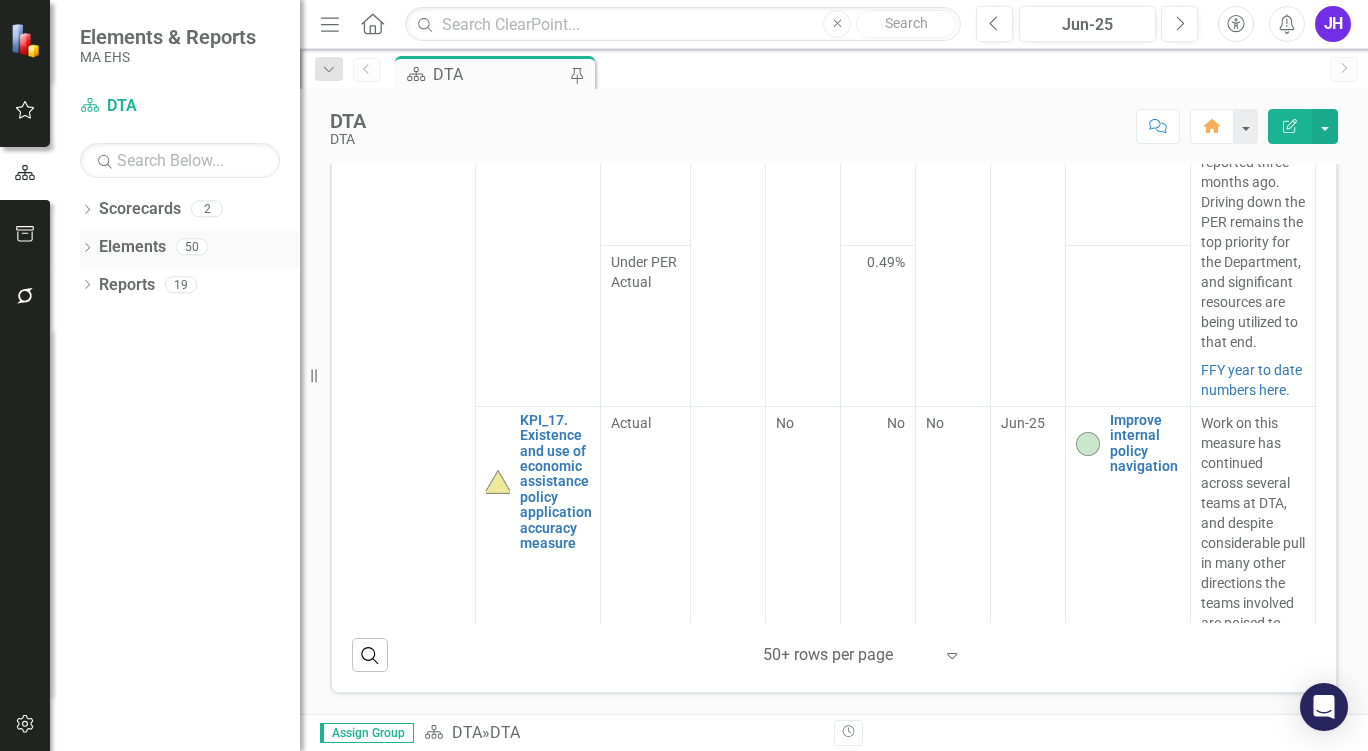 click on "Dropdown Elements 50" at bounding box center [190, 250] 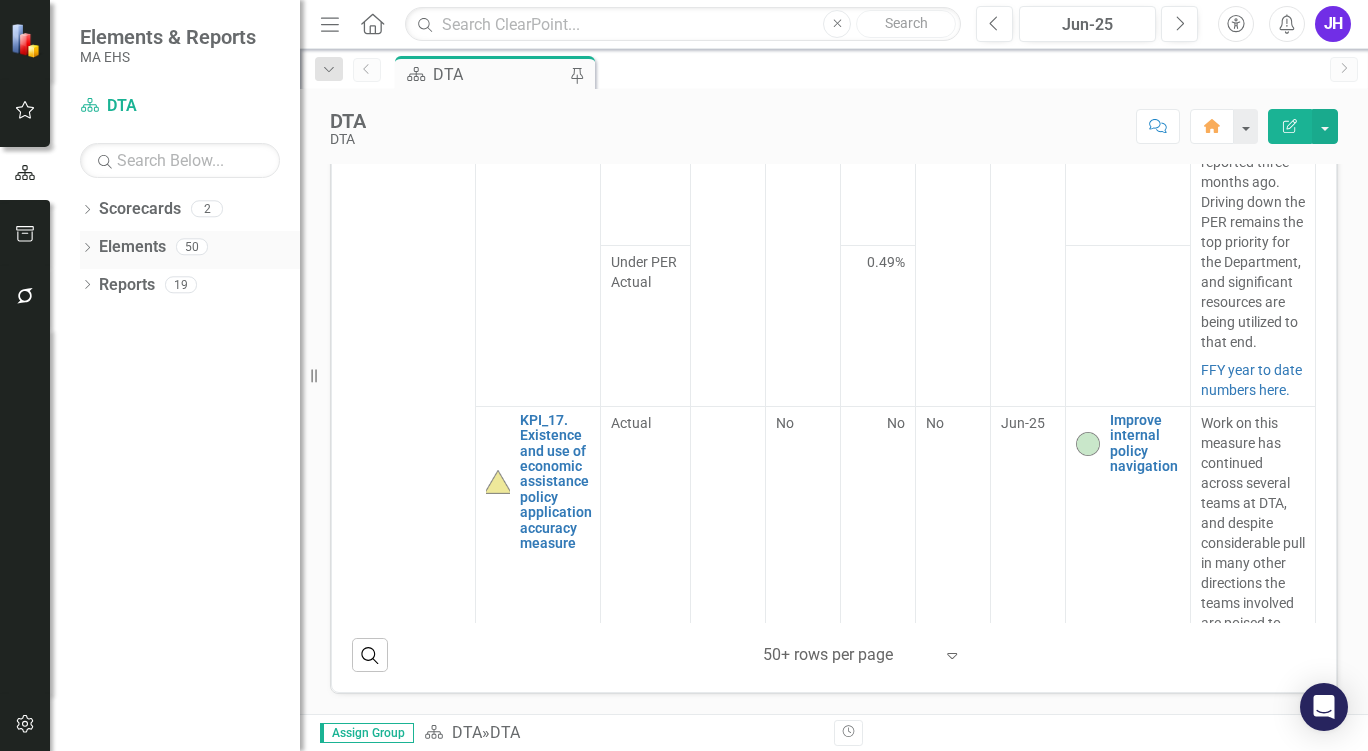 click on "Dropdown" 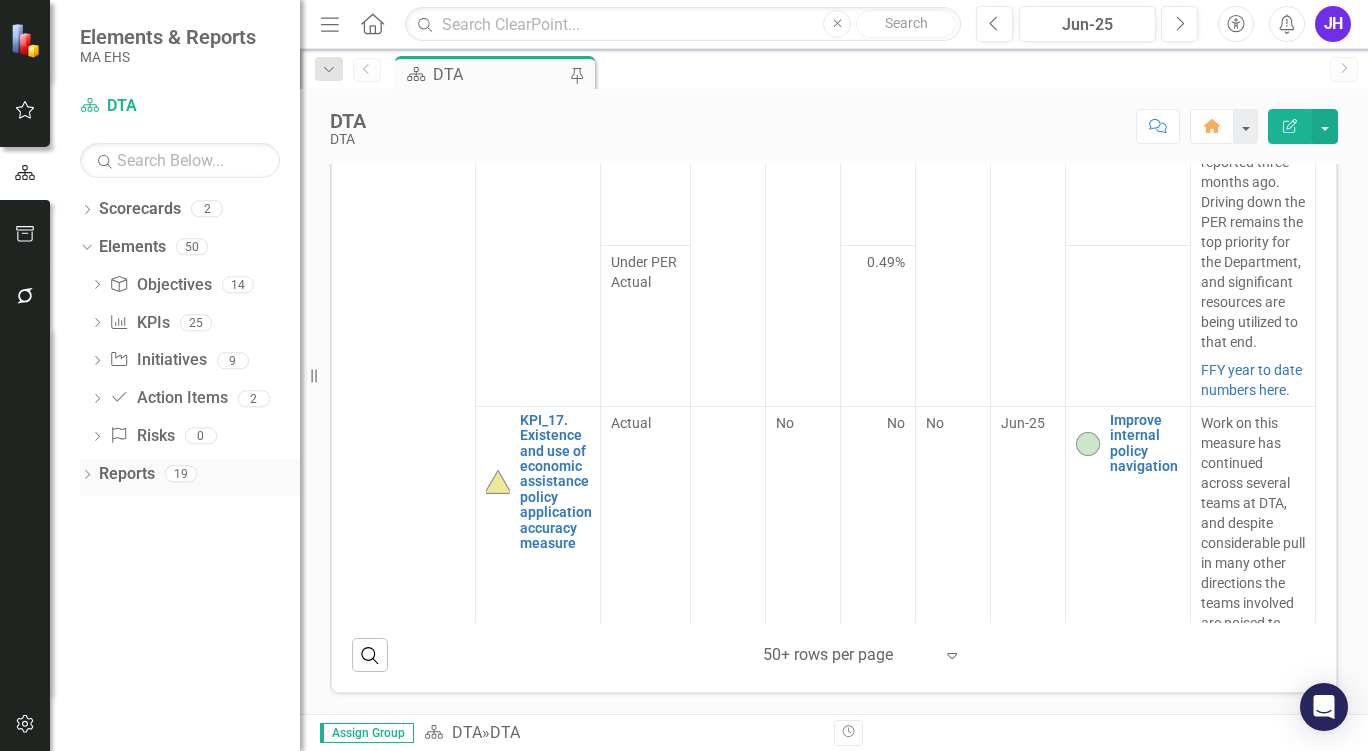 click on "Dropdown Reports 19" at bounding box center (190, 477) 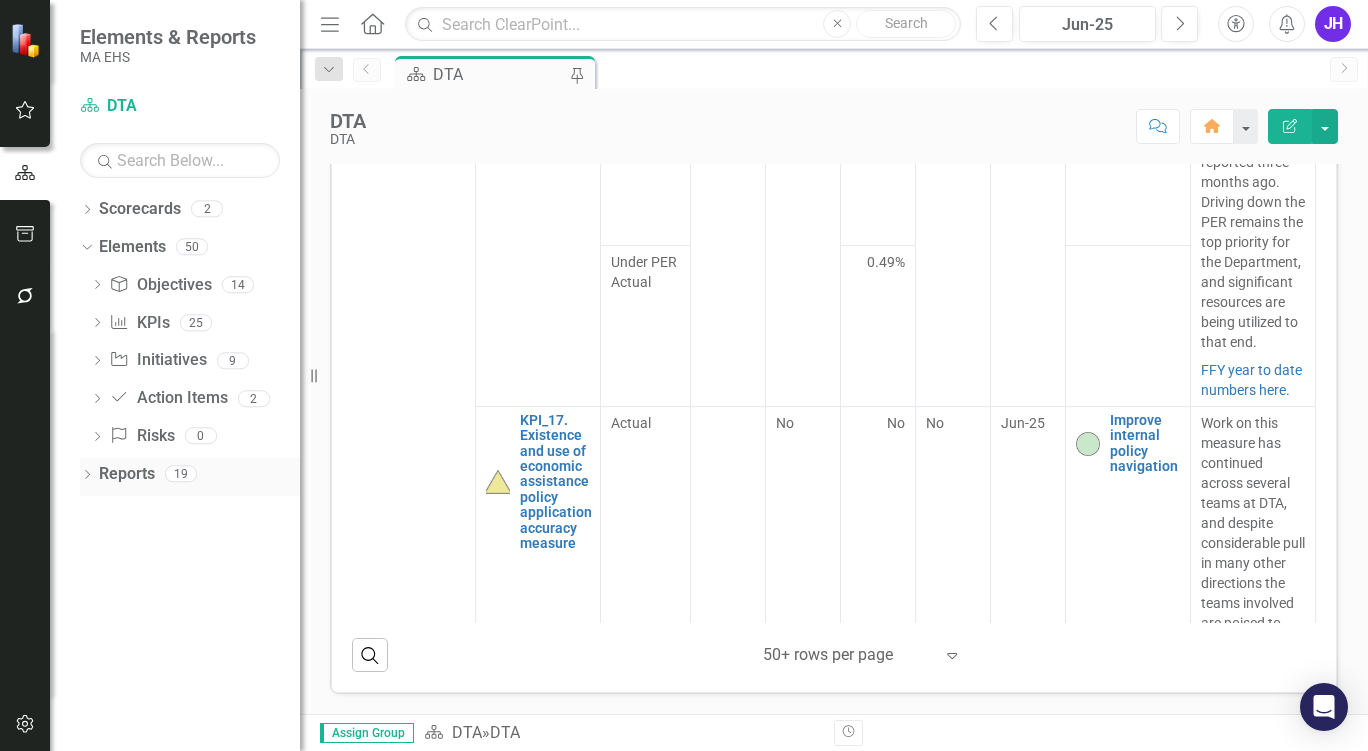 click on "Dropdown" 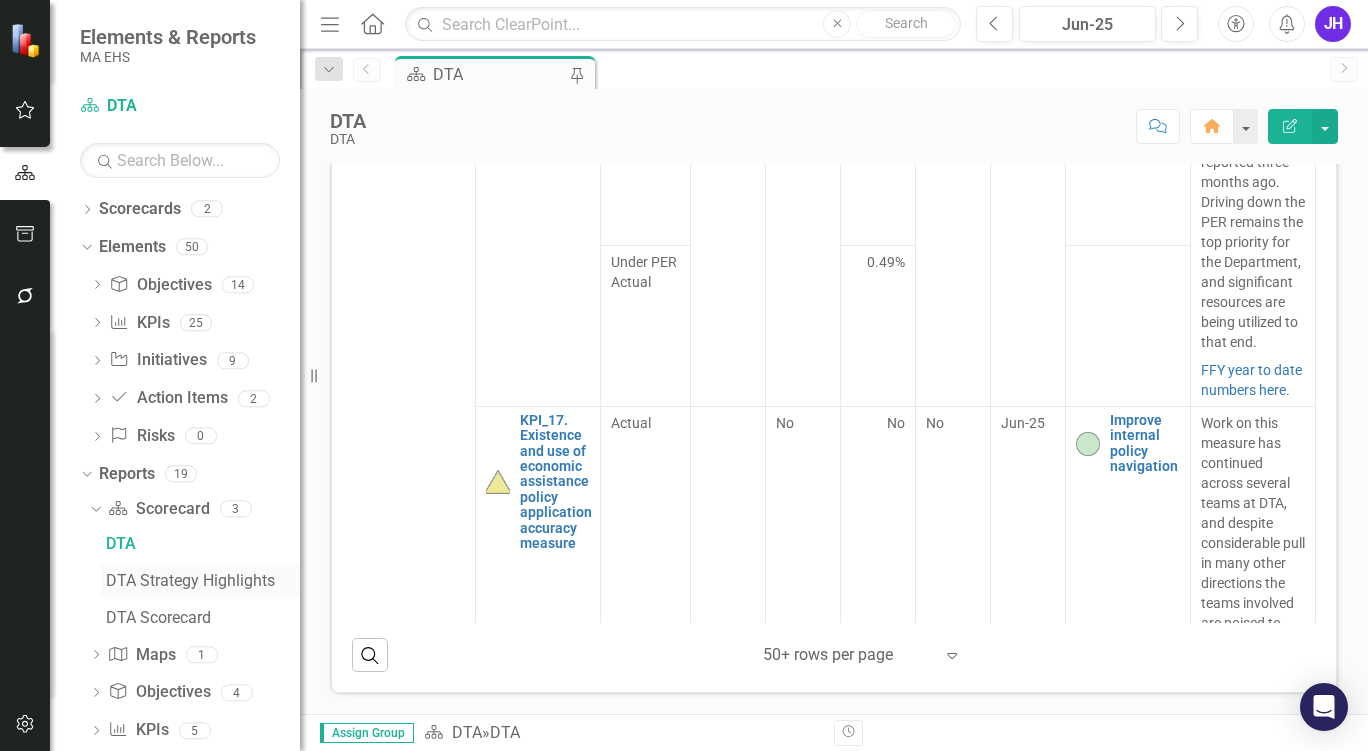 click on "DTA Strategy Highlights" at bounding box center (203, 581) 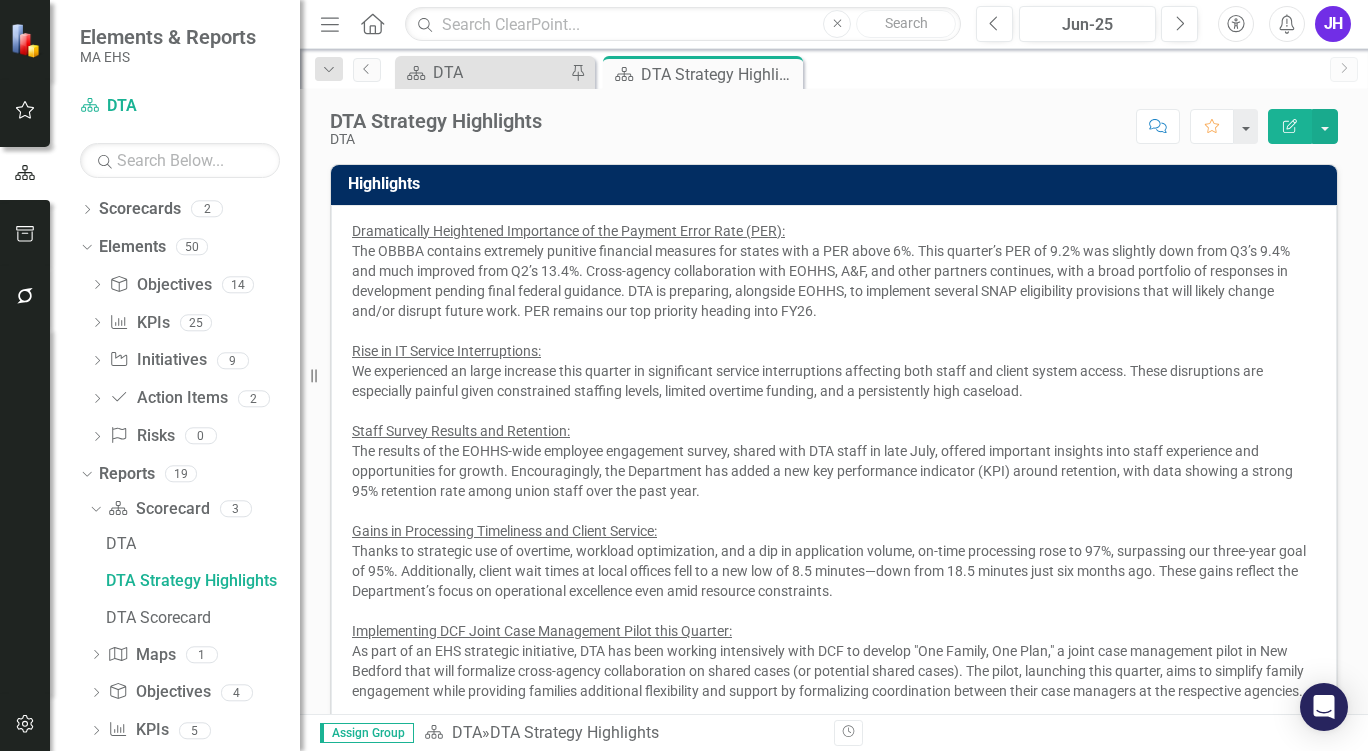 click on "The OBBBA contains extremely punitive financial measures for states with a PER above 6%. This quarter’s PER of 9.2% was slightly down from Q3’s 9.4% and much improved from Q2’s 13.4%. Cross-agency collaboration with EOHHS, A&F, and other partners continues, with a broad portfolio of responses in development pending final federal guidance. DTA is preparing, alongside EOHHS, to implement several SNAP eligibility provisions that will likely change and/or disrupt future work. PER remains our top priority heading into FY26." at bounding box center (834, 281) 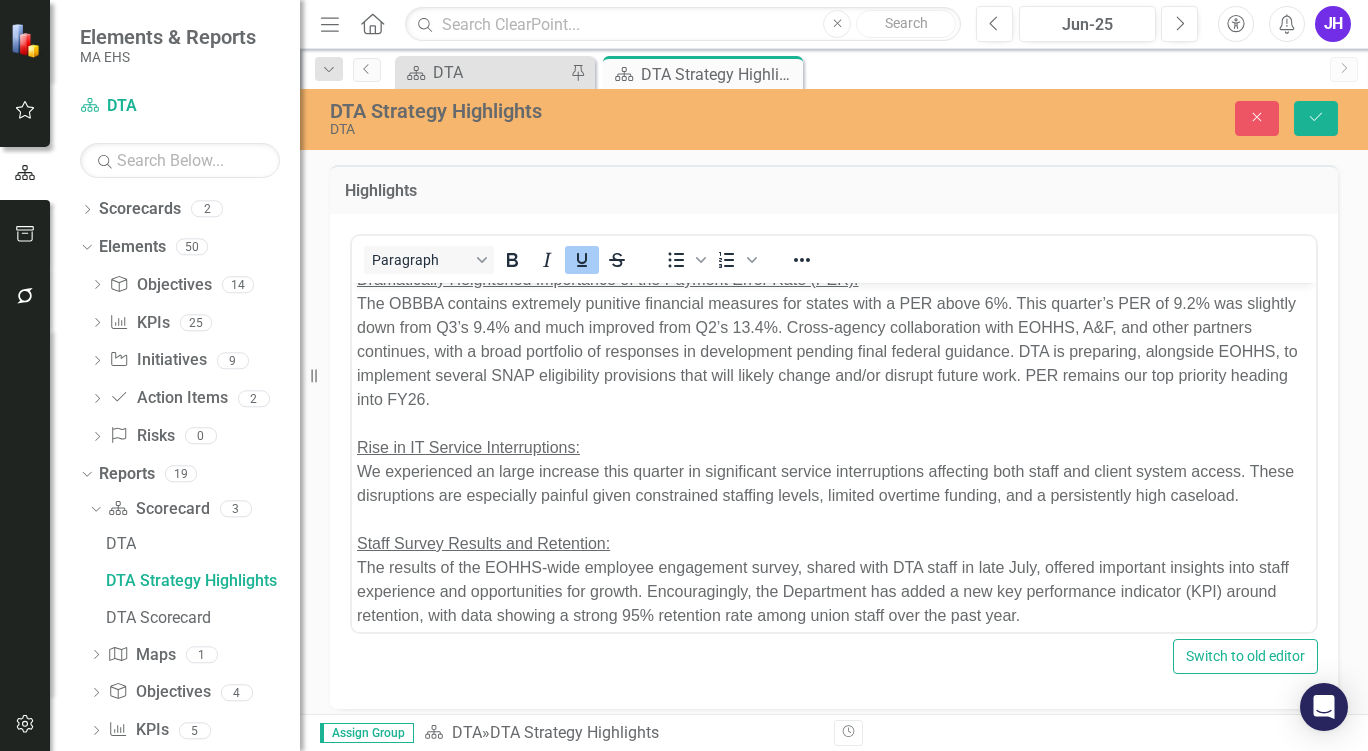 scroll, scrollTop: 18, scrollLeft: 0, axis: vertical 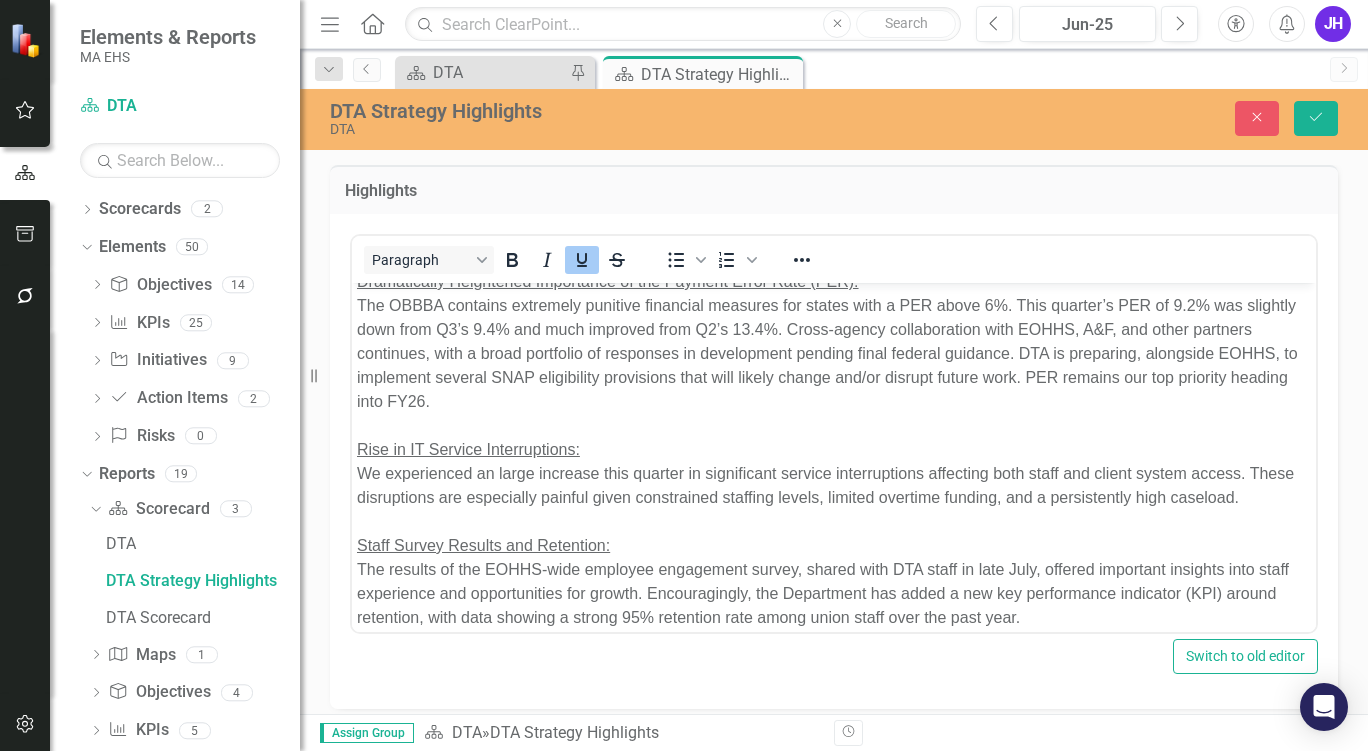 click on "The OBBBA contains extremely punitive financial measures for states with a PER above 6%. This quarter’s PER of 9.2% was slightly down from Q3’s 9.4% and much improved from Q2’s 13.4%. Cross-agency collaboration with EOHHS, A&F, and other partners continues, with a broad portfolio of responses in development pending final federal guidance. DTA is preparing, alongside EOHHS, to implement several SNAP eligibility provisions that will likely change and/or disrupt future work. PER remains our top priority heading into FY26." at bounding box center [834, 353] 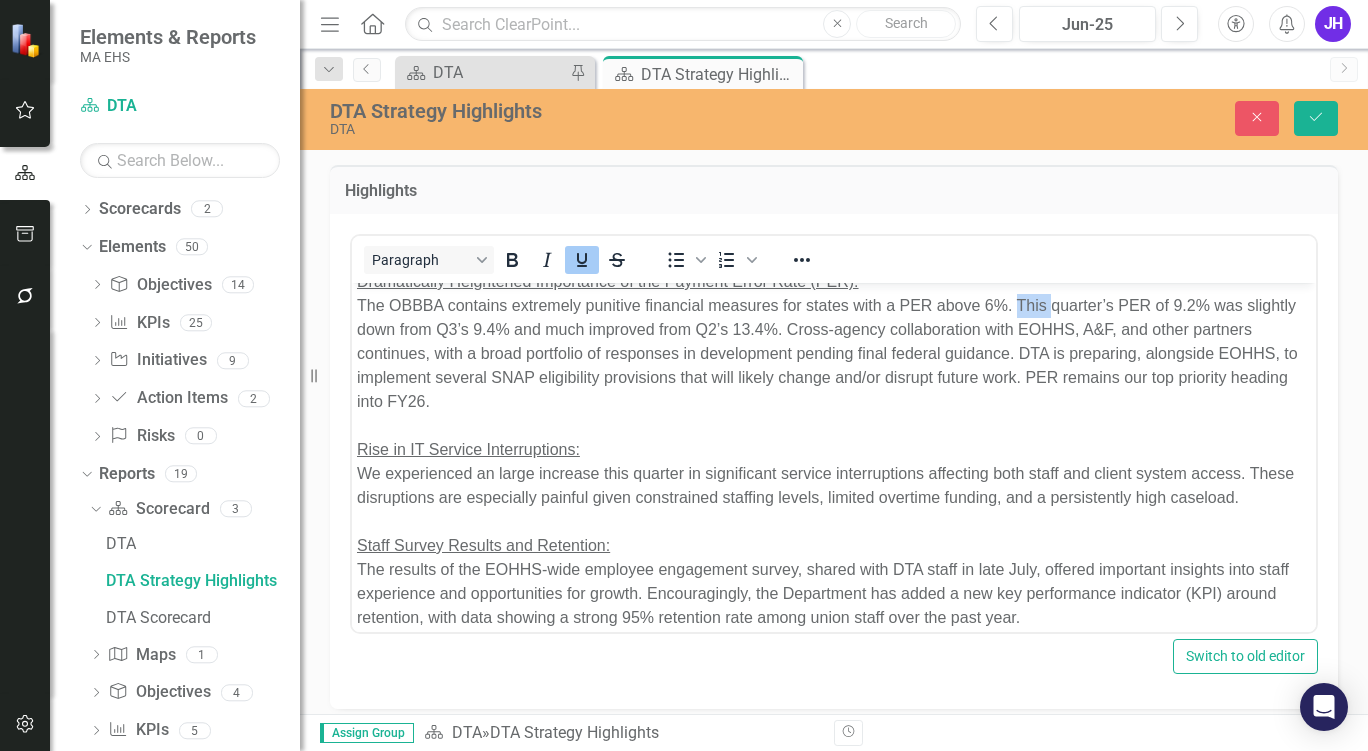 click on "The OBBBA contains extremely punitive financial measures for states with a PER above 6%. This quarter’s PER of 9.2% was slightly down from Q3’s 9.4% and much improved from Q2’s 13.4%. Cross-agency collaboration with EOHHS, A&F, and other partners continues, with a broad portfolio of responses in development pending final federal guidance. DTA is preparing, alongside EOHHS, to implement several SNAP eligibility provisions that will likely change and/or disrupt future work. PER remains our top priority heading into FY26." at bounding box center [834, 353] 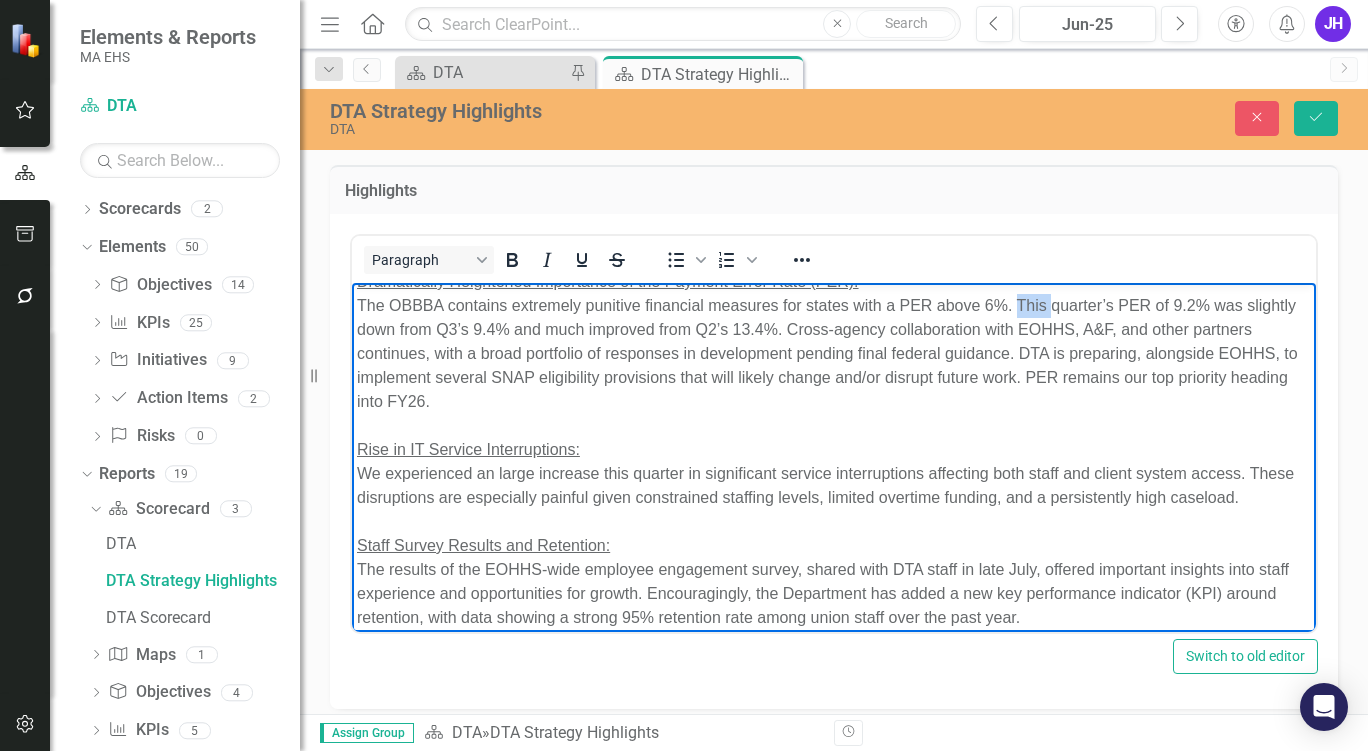 type 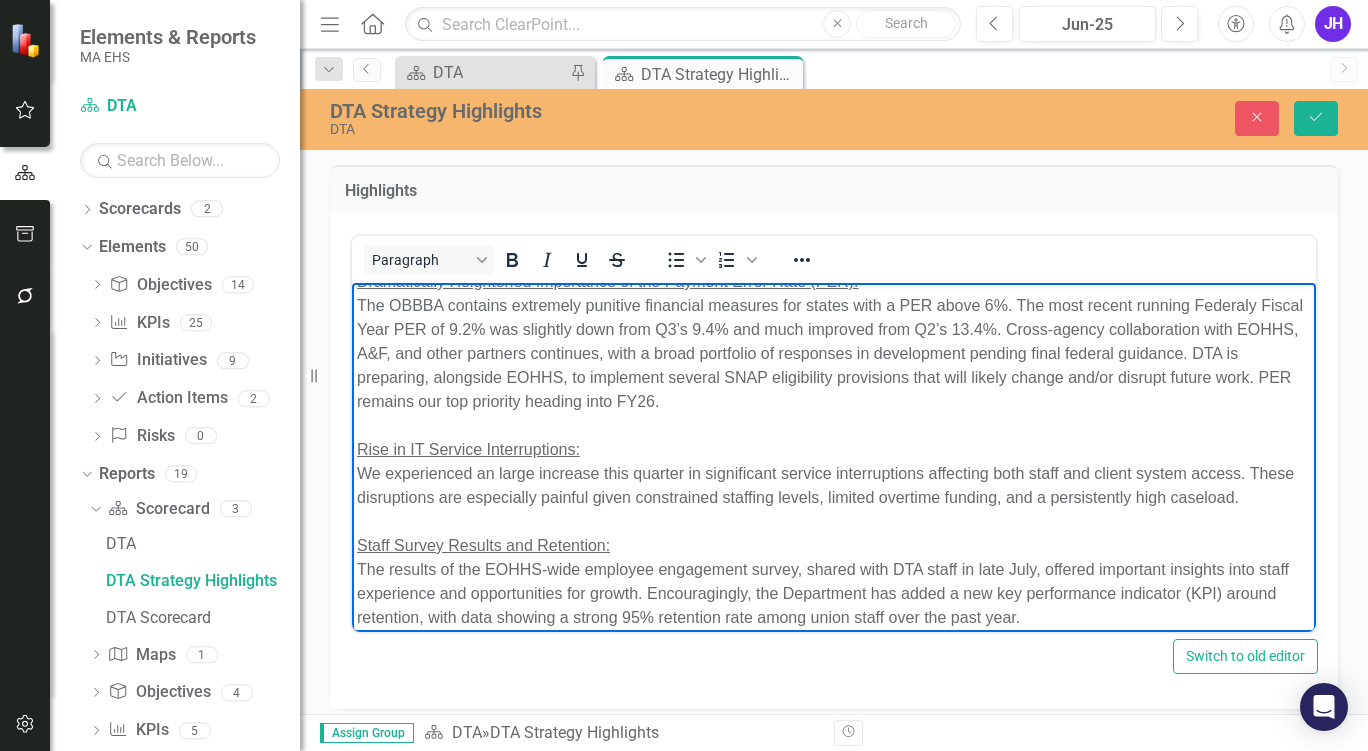 click on "The OBBBA contains extremely punitive financial measures for states with a PER above 6%. The most recent running Federaly Fiscal Year PER of 9.2% was slightly down from Q3’s 9.4% and much improved from Q2’s 13.4%. Cross-agency collaboration with EOHHS, A&F, and other partners continues, with a broad portfolio of responses in development pending final federal guidance. DTA is preparing, alongside EOHHS, to implement several SNAP eligibility provisions that will likely change and/or disrupt future work. PER remains our top priority heading into FY26." at bounding box center (834, 353) 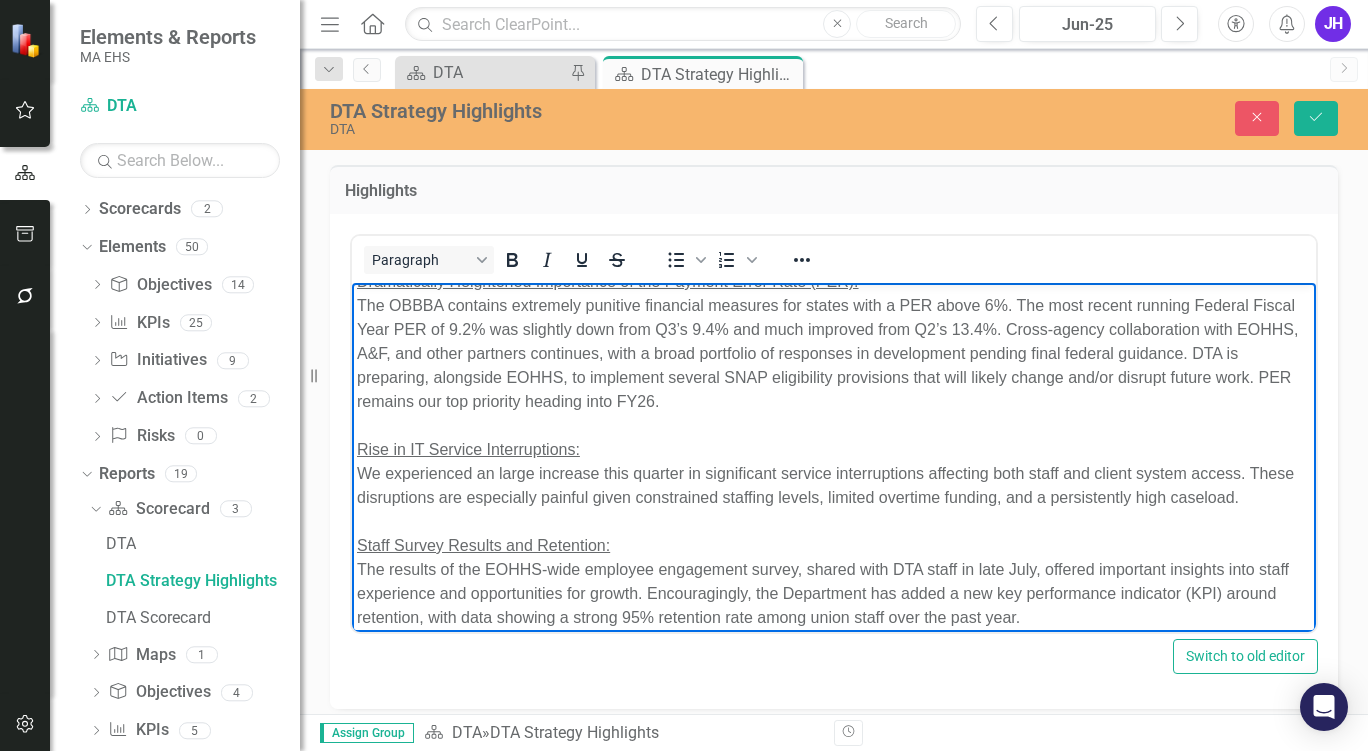 click on "The OBBBA contains extremely punitive financial measures for states with a PER above 6%. The most recent running Federal Fiscal Year PER of 9.2% was slightly down from Q3’s 9.4% and much improved from Q2’s 13.4%. Cross-agency collaboration with EOHHS, A&F, and other partners continues, with a broad portfolio of responses in development pending final federal guidance. DTA is preparing, alongside EOHHS, to implement several SNAP eligibility provisions that will likely change and/or disrupt future work. PER remains our top priority heading into FY26." at bounding box center [834, 353] 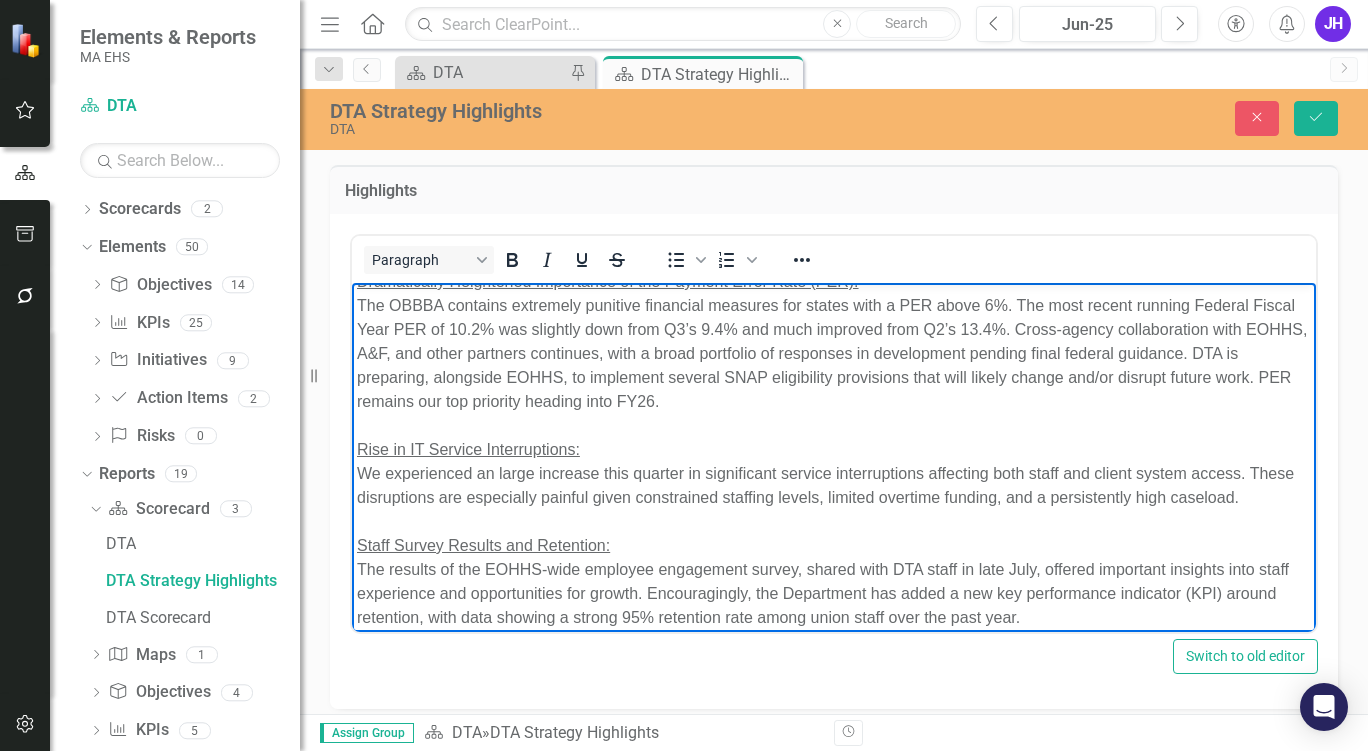 click on "The OBBBA contains extremely punitive financial measures for states with a PER above 6%. The most recent running Federal Fiscal Year PER of 10.2% was slightly down from Q3’s 9.4% and much improved from Q2’s 13.4%. Cross-agency collaboration with EOHHS, A&F, and other partners continues, with a broad portfolio of responses in development pending final federal guidance. DTA is preparing, alongside EOHHS, to implement several SNAP eligibility provisions that will likely change and/or disrupt future work. PER remains our top priority heading into FY26." at bounding box center (834, 353) 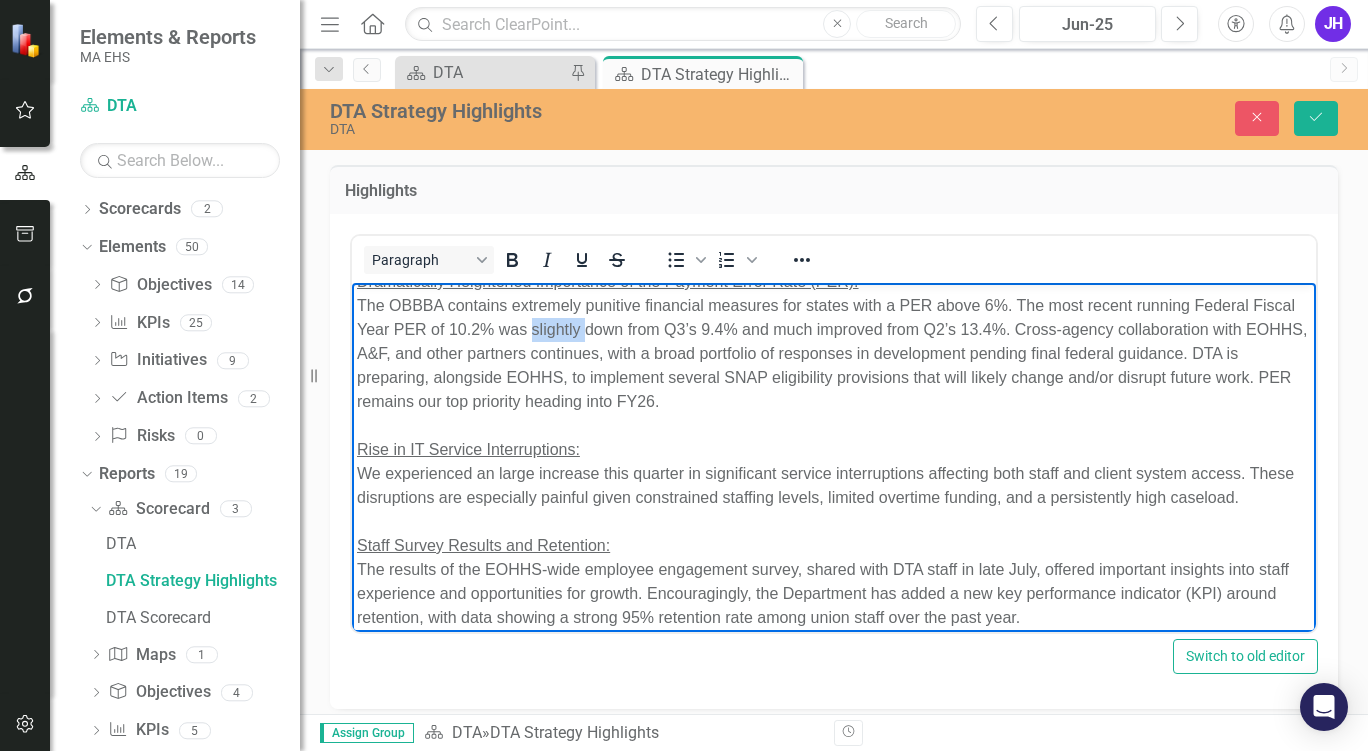 click on "The OBBBA contains extremely punitive financial measures for states with a PER above 6%. The most recent running Federal Fiscal Year PER of 10.2% was slightly down from Q3’s 9.4% and much improved from Q2’s 13.4%. Cross-agency collaboration with EOHHS, A&F, and other partners continues, with a broad portfolio of responses in development pending final federal guidance. DTA is preparing, alongside EOHHS, to implement several SNAP eligibility provisions that will likely change and/or disrupt future work. PER remains our top priority heading into FY26." at bounding box center [834, 353] 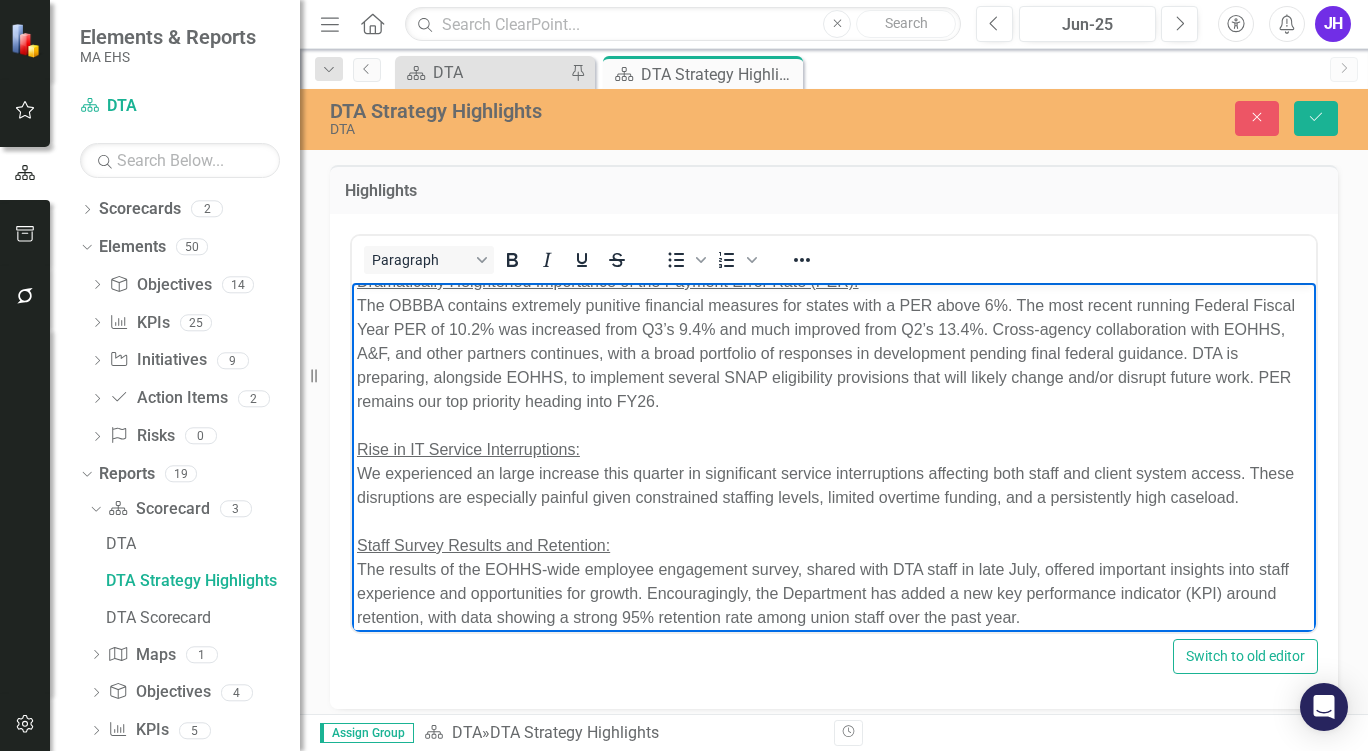click on "The OBBBA contains extremely punitive financial measures for states with a PER above 6%. The most recent running Federal Fiscal Year PER of 10.2% was increased from Q3’s 9.4% and much improved from Q2’s 13.4%. Cross-agency collaboration with EOHHS, A&F, and other partners continues, with a broad portfolio of responses in development pending final federal guidance. DTA is preparing, alongside EOHHS, to implement several SNAP eligibility provisions that will likely change and/or disrupt future work. PER remains our top priority heading into FY26." at bounding box center (834, 353) 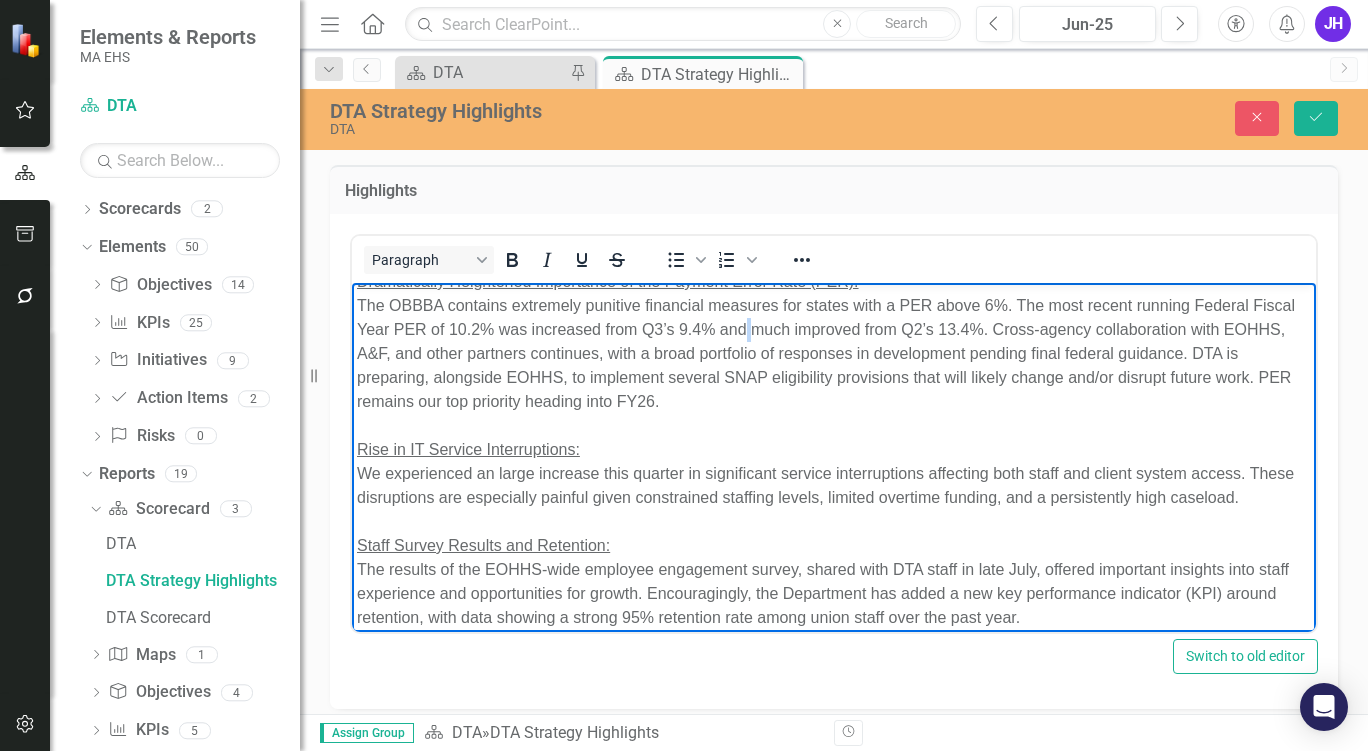 click on "The OBBBA contains extremely punitive financial measures for states with a PER above 6%. The most recent running Federal Fiscal Year PER of 10.2% was increased from Q3’s 9.4% and much improved from Q2’s 13.4%. Cross-agency collaboration with EOHHS, A&F, and other partners continues, with a broad portfolio of responses in development pending final federal guidance. DTA is preparing, alongside EOHHS, to implement several SNAP eligibility provisions that will likely change and/or disrupt future work. PER remains our top priority heading into FY26." at bounding box center [834, 353] 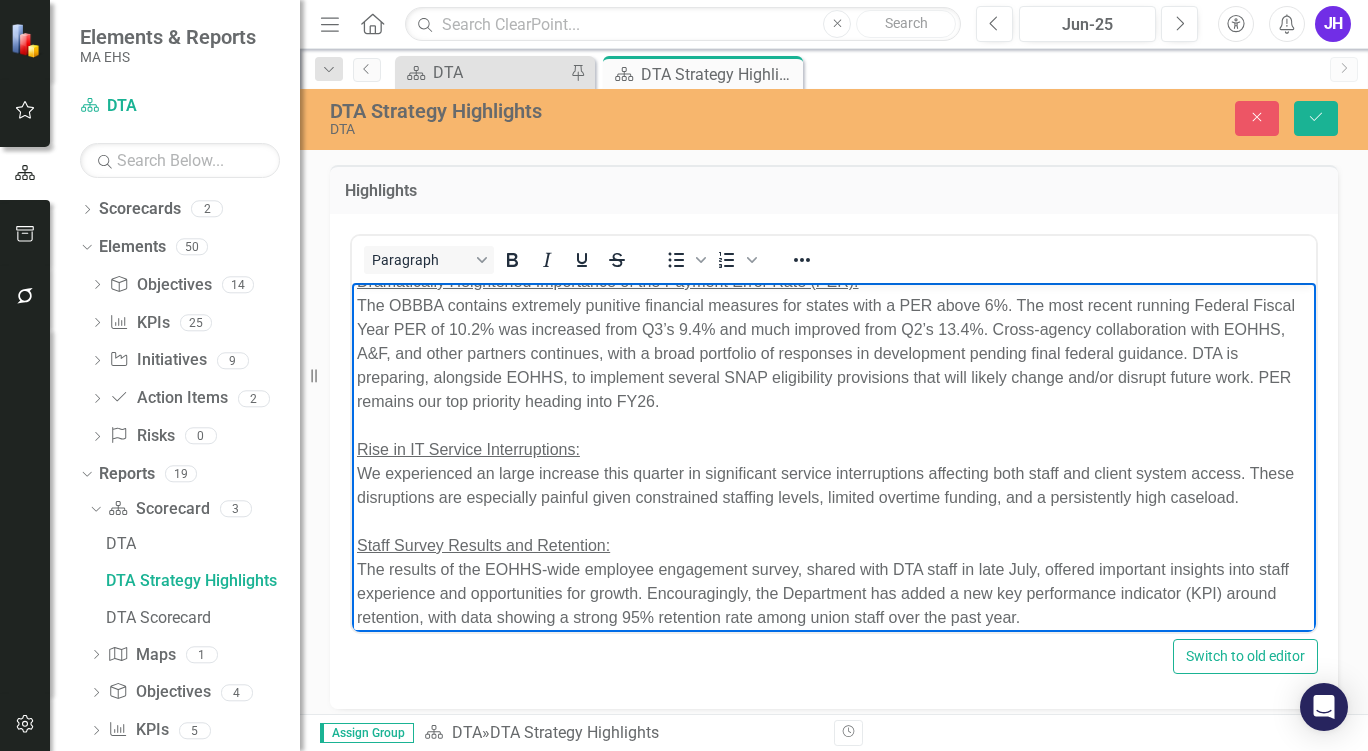 click on "The OBBBA contains extremely punitive financial measures for states with a PER above 6%. The most recent running Federal Fiscal Year PER of 10.2% was increased from Q3’s 9.4% and much improved from Q2’s 13.4%. Cross-agency collaboration with EOHHS, A&F, and other partners continues, with a broad portfolio of responses in development pending final federal guidance. DTA is preparing, alongside EOHHS, to implement several SNAP eligibility provisions that will likely change and/or disrupt future work. PER remains our top priority heading into FY26." at bounding box center (834, 353) 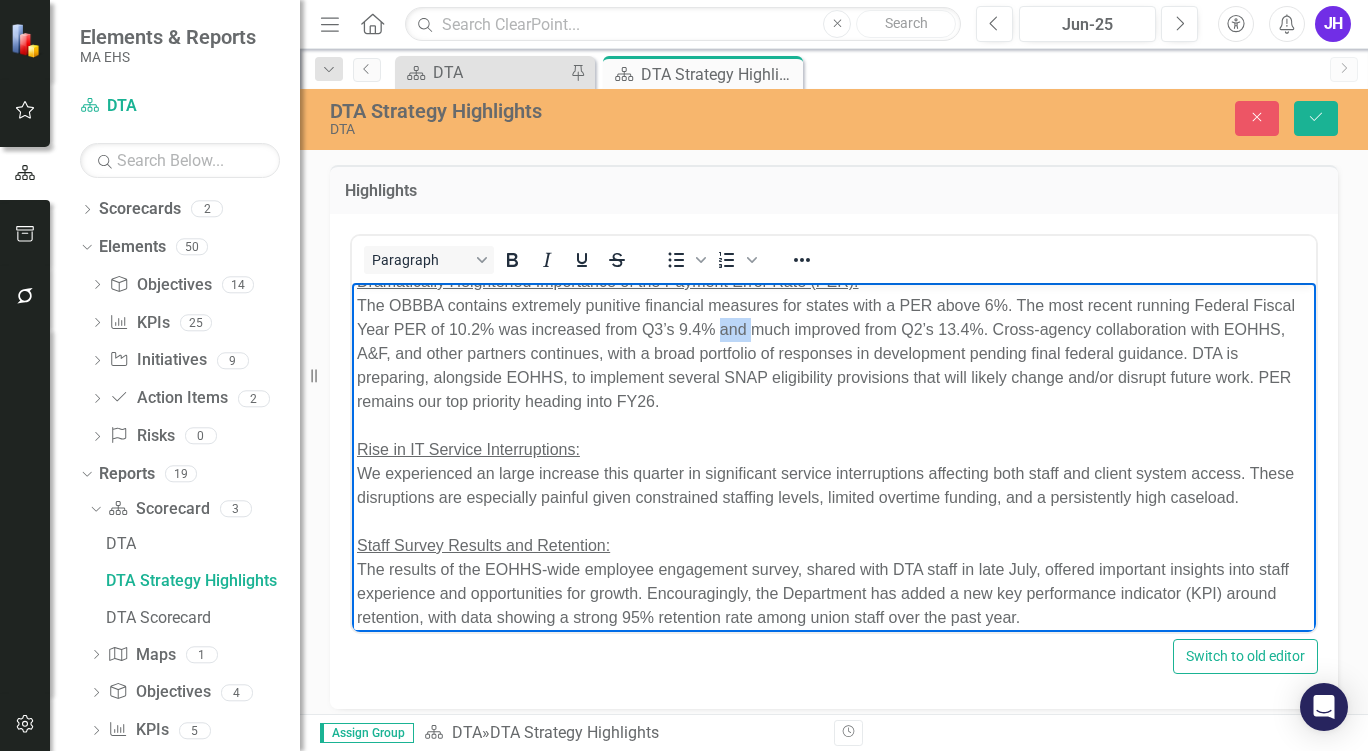 click on "The OBBBA contains extremely punitive financial measures for states with a PER above 6%. The most recent running Federal Fiscal Year PER of 10.2% was increased from Q3’s 9.4% and much improved from Q2’s 13.4%. Cross-agency collaboration with EOHHS, A&F, and other partners continues, with a broad portfolio of responses in development pending final federal guidance. DTA is preparing, alongside EOHHS, to implement several SNAP eligibility provisions that will likely change and/or disrupt future work. PER remains our top priority heading into FY26." at bounding box center (834, 353) 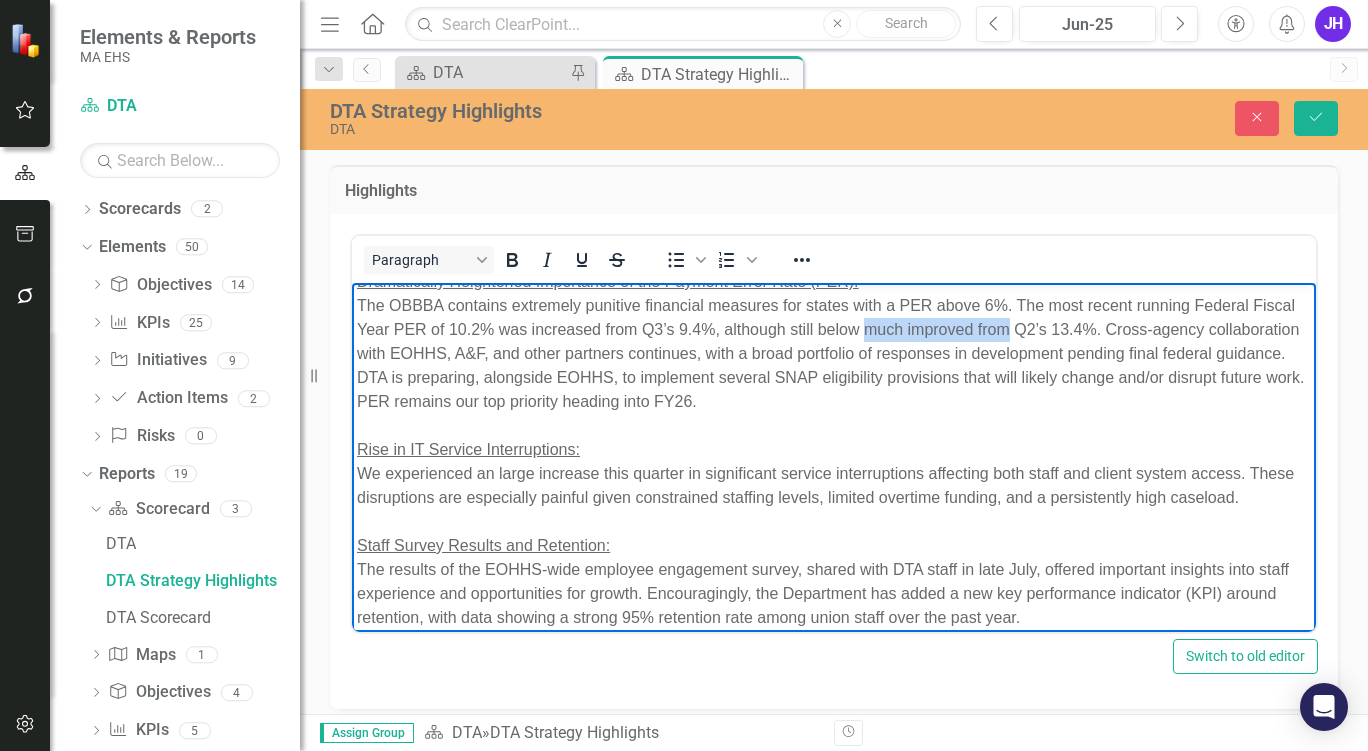 drag, startPoint x: 1055, startPoint y: 328, endPoint x: 916, endPoint y: 334, distance: 139.12944 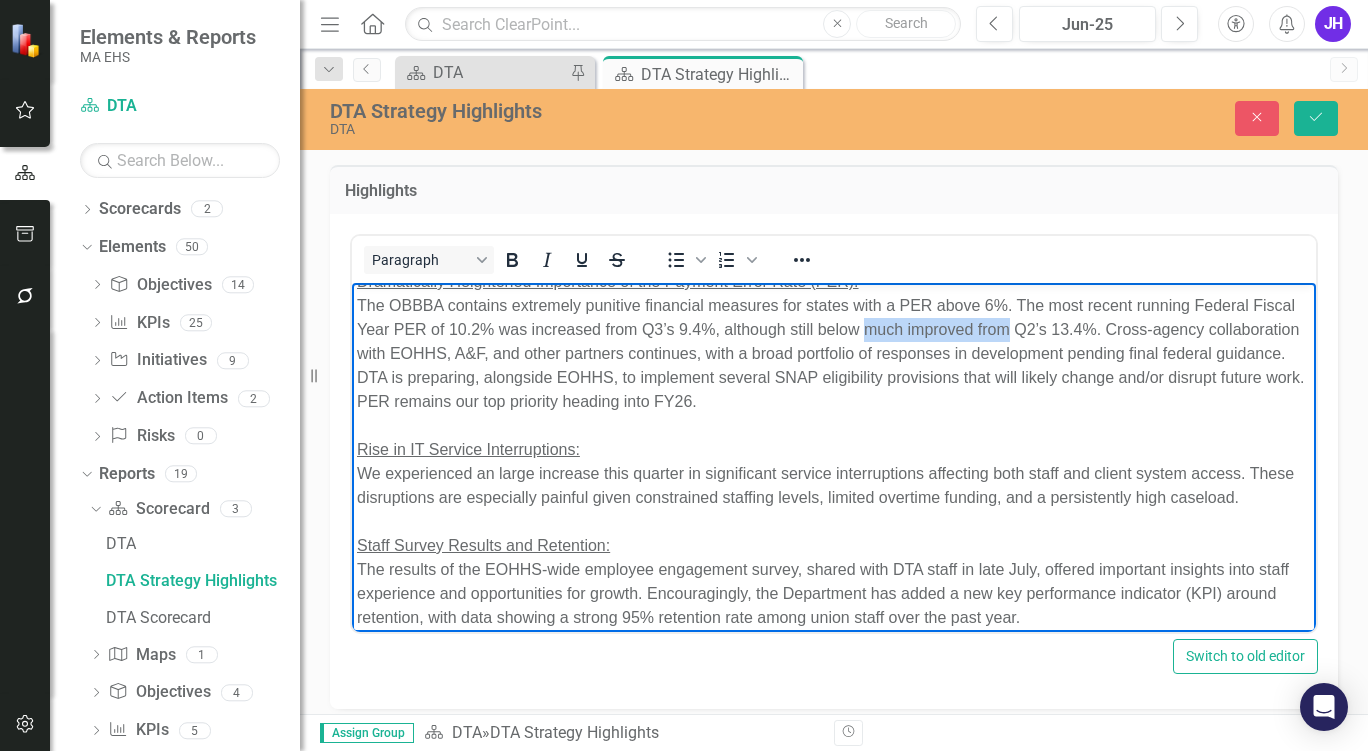 click on "The OBBBA contains extremely punitive financial measures for states with a PER above 6%. The most recent running Federal Fiscal Year PER of 10.2% was increased from Q3’s 9.4%, although still below much improved from Q2’s 13.4%. Cross-agency collaboration with EOHHS, A&F, and other partners continues, with a broad portfolio of responses in development pending final federal guidance. DTA is preparing, alongside EOHHS, to implement several SNAP eligibility provisions that will likely change and/or disrupt future work. PER remains our top priority heading into FY26." at bounding box center (834, 353) 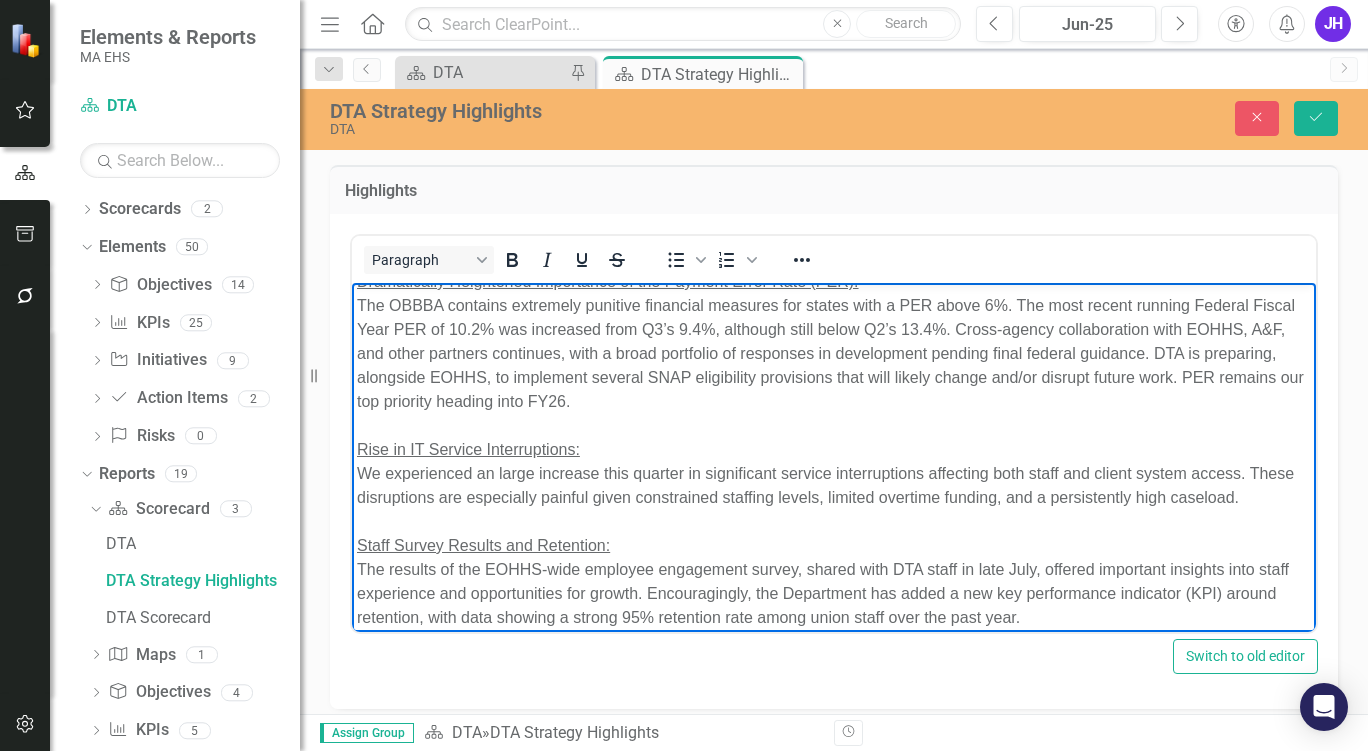 click on "The OBBBA contains extremely punitive financial measures for states with a PER above 6%. The most recent running Federal Fiscal Year PER of 10.2% was increased from Q3’s 9.4%, although still below Q2’s 13.4%. Cross-agency collaboration with EOHHS, A&F, and other partners continues, with a broad portfolio of responses in development pending final federal guidance. DTA is preparing, alongside EOHHS, to implement several SNAP eligibility provisions that will likely change and/or disrupt future work. PER remains our top priority heading into FY26." at bounding box center (834, 353) 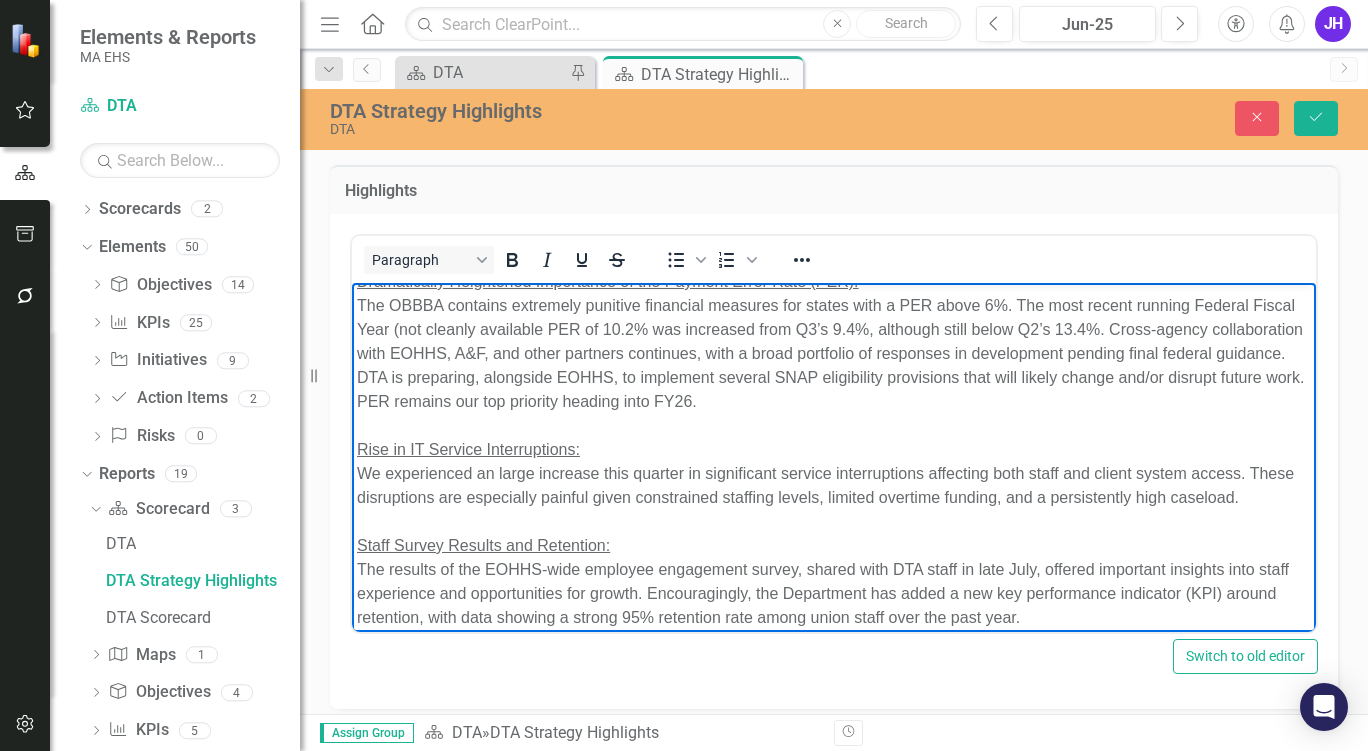 click on "The OBBBA contains extremely punitive financial measures for states with a PER above 6%. The most recent running Federal Fiscal Year (not cleanly available PER of 10.2% was increased from Q3’s 9.4%, although still below Q2’s 13.4%. Cross-agency collaboration with EOHHS, A&F, and other partners continues, with a broad portfolio of responses in development pending final federal guidance. DTA is preparing, alongside EOHHS, to implement several SNAP eligibility provisions that will likely change and/or disrupt future work. PER remains our top priority heading into FY26." at bounding box center (834, 353) 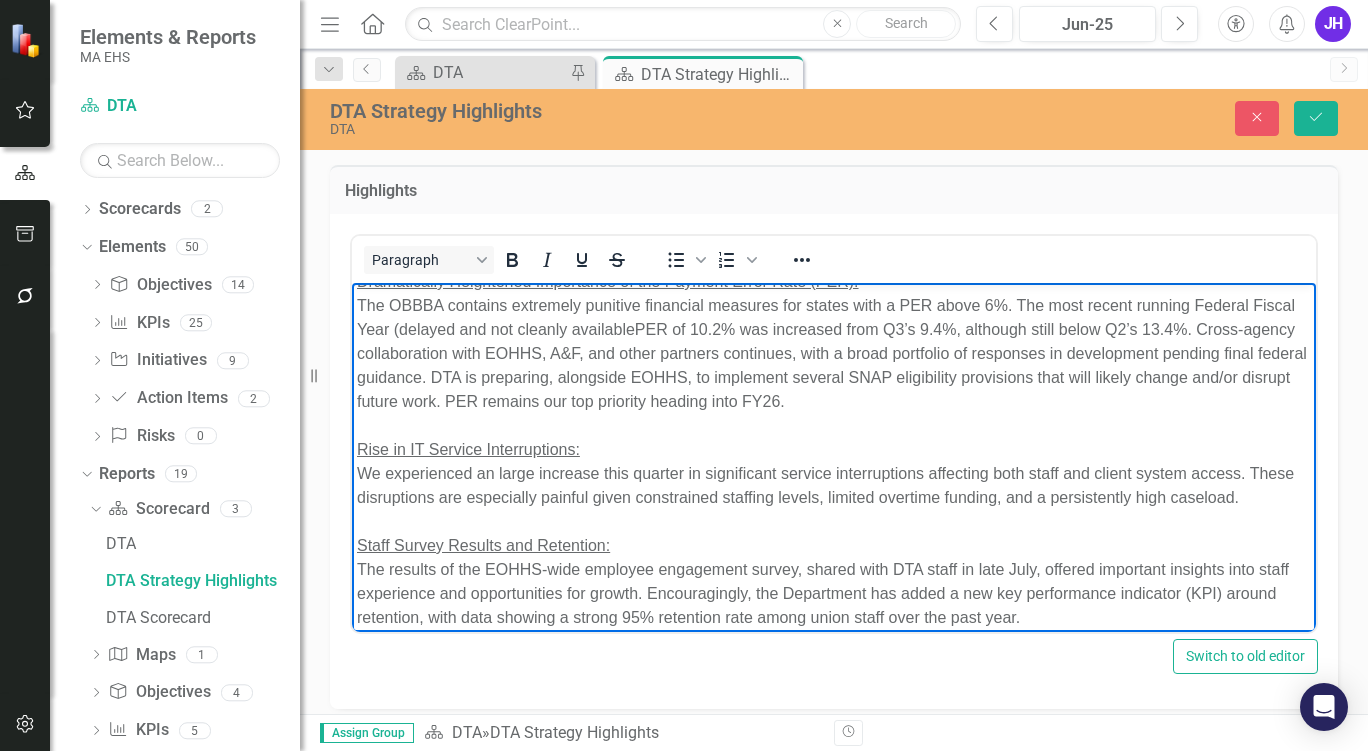 click on "The OBBBA contains extremely punitive financial measures for states with a PER above 6%. The most recent running Federal Fiscal Year (delayed and not cleanly availablePER of 10.2% was increased from Q3’s 9.4%, although still below Q2’s 13.4%. Cross-agency collaboration with EOHHS, A&F, and other partners continues, with a broad portfolio of responses in development pending final federal guidance. DTA is preparing, alongside EOHHS, to implement several SNAP eligibility provisions that will likely change and/or disrupt future work. PER remains our top priority heading into FY26." at bounding box center (834, 353) 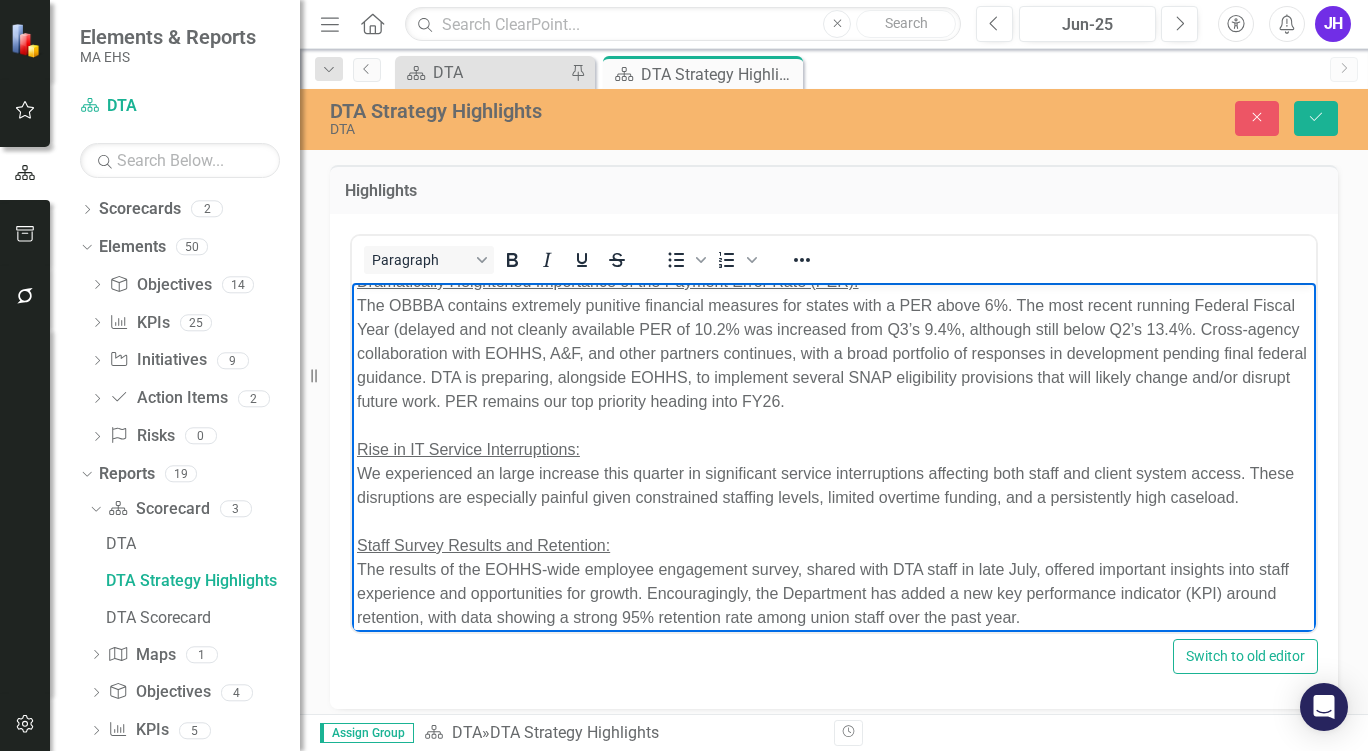 click on "The OBBBA contains extremely punitive financial measures for states with a PER above 6%. The most recent running Federal Fiscal Year (delayed and not cleanly available PER of 10.2% was increased from Q3’s 9.4%, although still below Q2’s 13.4%. Cross-agency collaboration with EOHHS, A&F, and other partners continues, with a broad portfolio of responses in development pending final federal guidance. DTA is preparing, alongside EOHHS, to implement several SNAP eligibility provisions that will likely change and/or disrupt future work. PER remains our top priority heading into FY26." at bounding box center (834, 353) 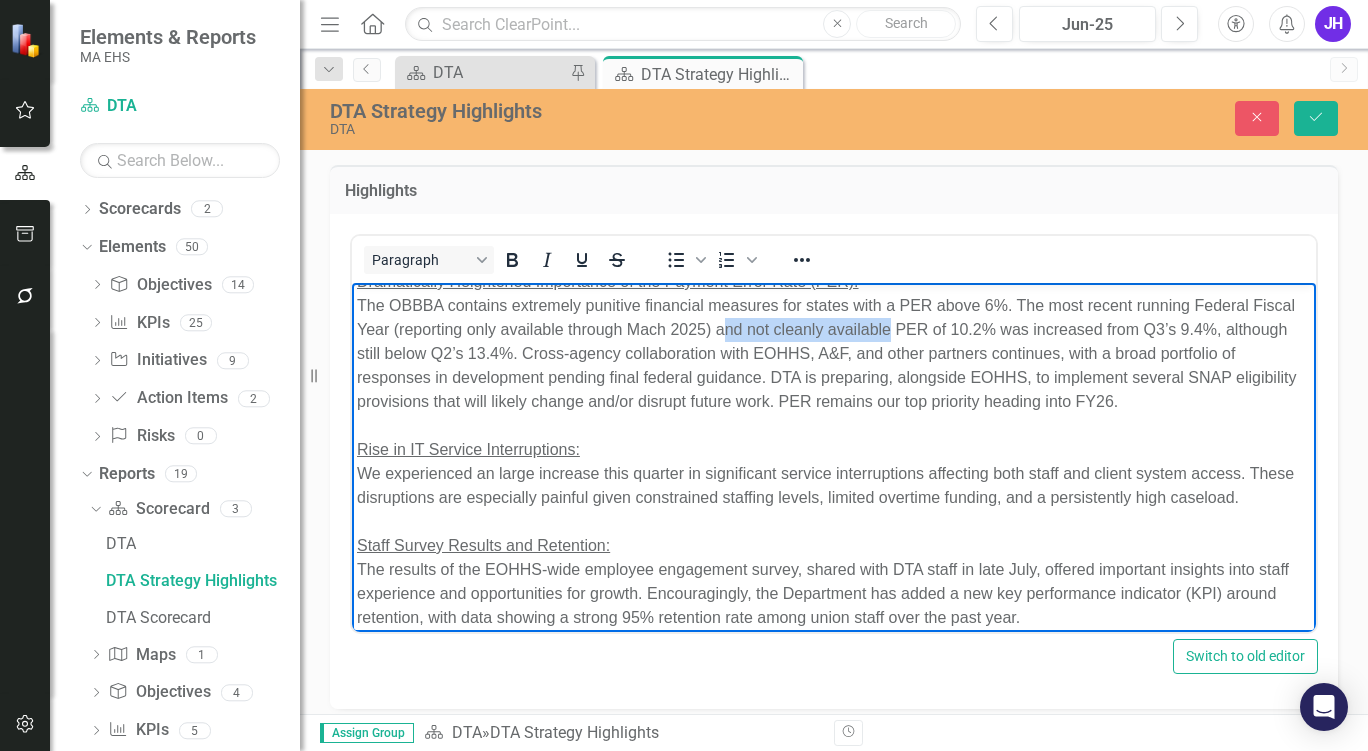 drag, startPoint x: 938, startPoint y: 329, endPoint x: 766, endPoint y: 329, distance: 172 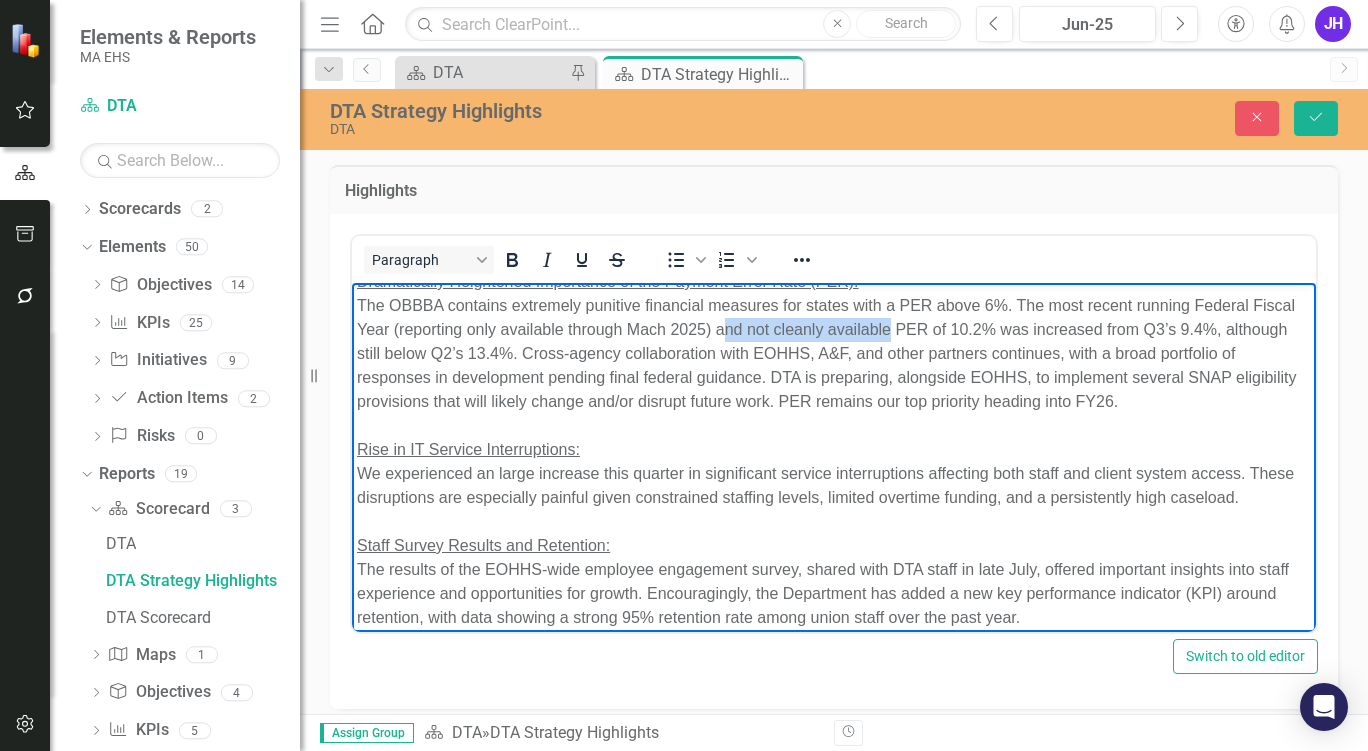 click on "The OBBBA contains extremely punitive financial measures for states with a PER above 6%. The most recent running Federal Fiscal Year (reporting only available through Mach 2025) and not cleanly available PER of 10.2% was increased from Q3’s 9.4%, although still below Q2’s 13.4%. Cross-agency collaboration with EOHHS, A&F, and other partners continues, with a broad portfolio of responses in development pending final federal guidance. DTA is preparing, alongside EOHHS, to implement several SNAP eligibility provisions that will likely change and/or disrupt future work. PER remains our top priority heading into FY26." at bounding box center (834, 353) 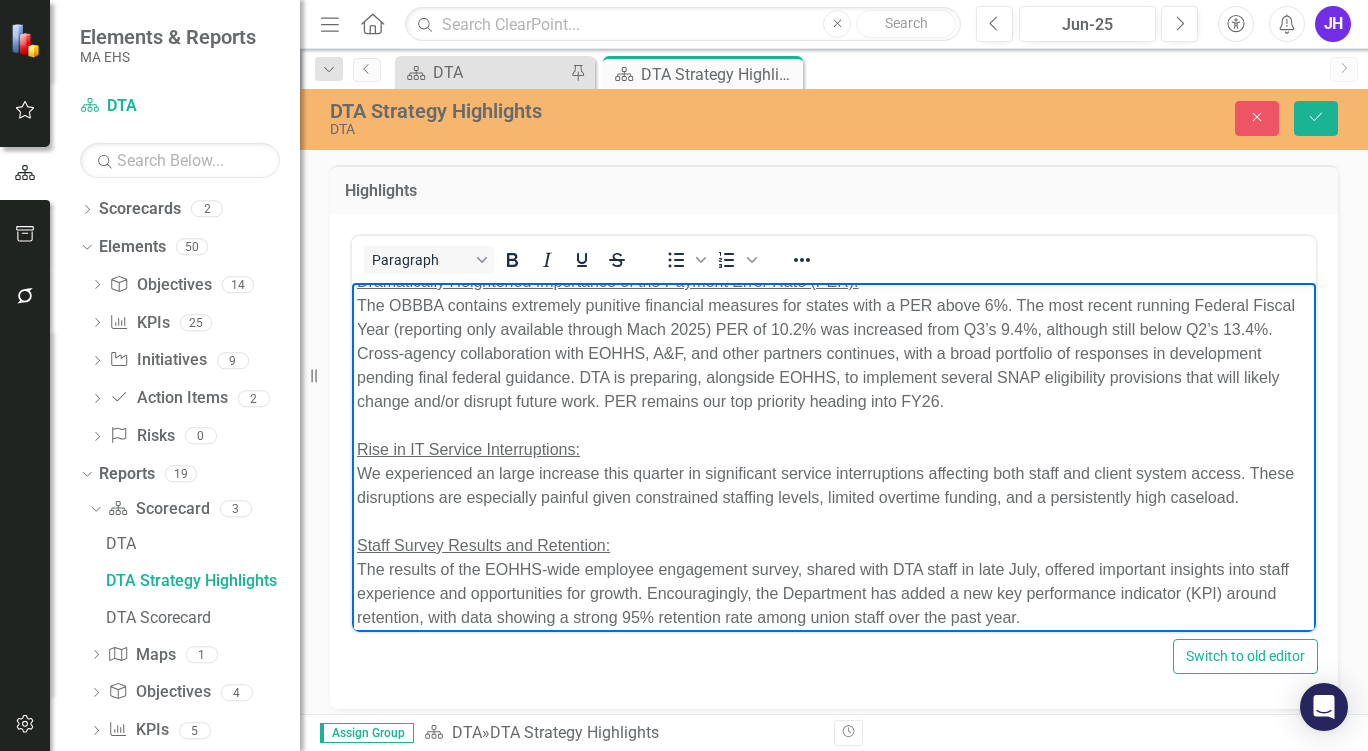 click on "The OBBBA contains extremely punitive financial measures for states with a PER above 6%. The most recent running Federal Fiscal Year (reporting only available through Mach 2025) PER of 10.2% was increased from Q3’s 9.4%, although still below Q2’s 13.4%. Cross-agency collaboration with EOHHS, A&F, and other partners continues, with a broad portfolio of responses in development pending final federal guidance. DTA is preparing, alongside EOHHS, to implement several SNAP eligibility provisions that will likely change and/or disrupt future work. PER remains our top priority heading into FY26." at bounding box center (834, 353) 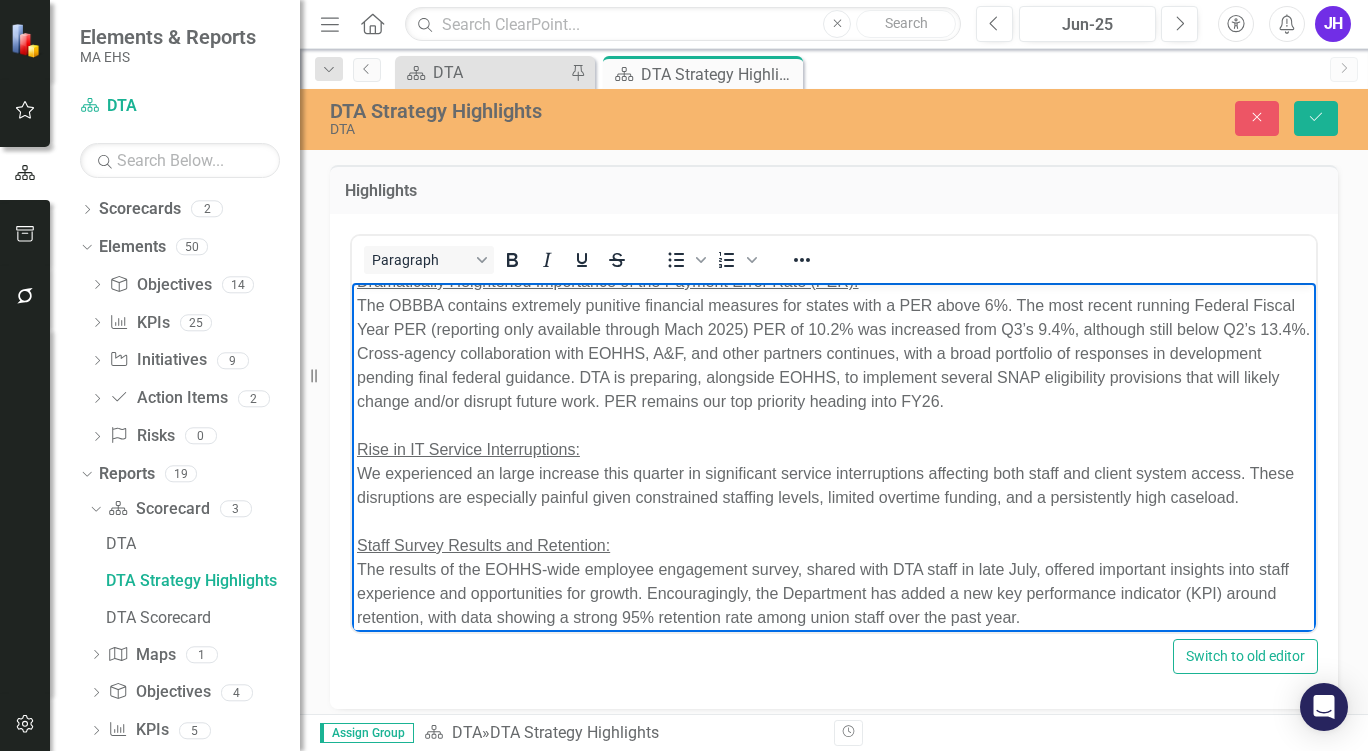 click on "The OBBBA contains extremely punitive financial measures for states with a PER above 6%. The most recent running Federal Fiscal Year PER (reporting only available through Mach 2025) PER of 10.2% was increased from Q3’s 9.4%, although still below Q2’s 13.4%. Cross-agency collaboration with EOHHS, A&F, and other partners continues, with a broad portfolio of responses in development pending final federal guidance. DTA is preparing, alongside EOHHS, to implement several SNAP eligibility provisions that will likely change and/or disrupt future work. PER remains our top priority heading into FY26." at bounding box center [834, 353] 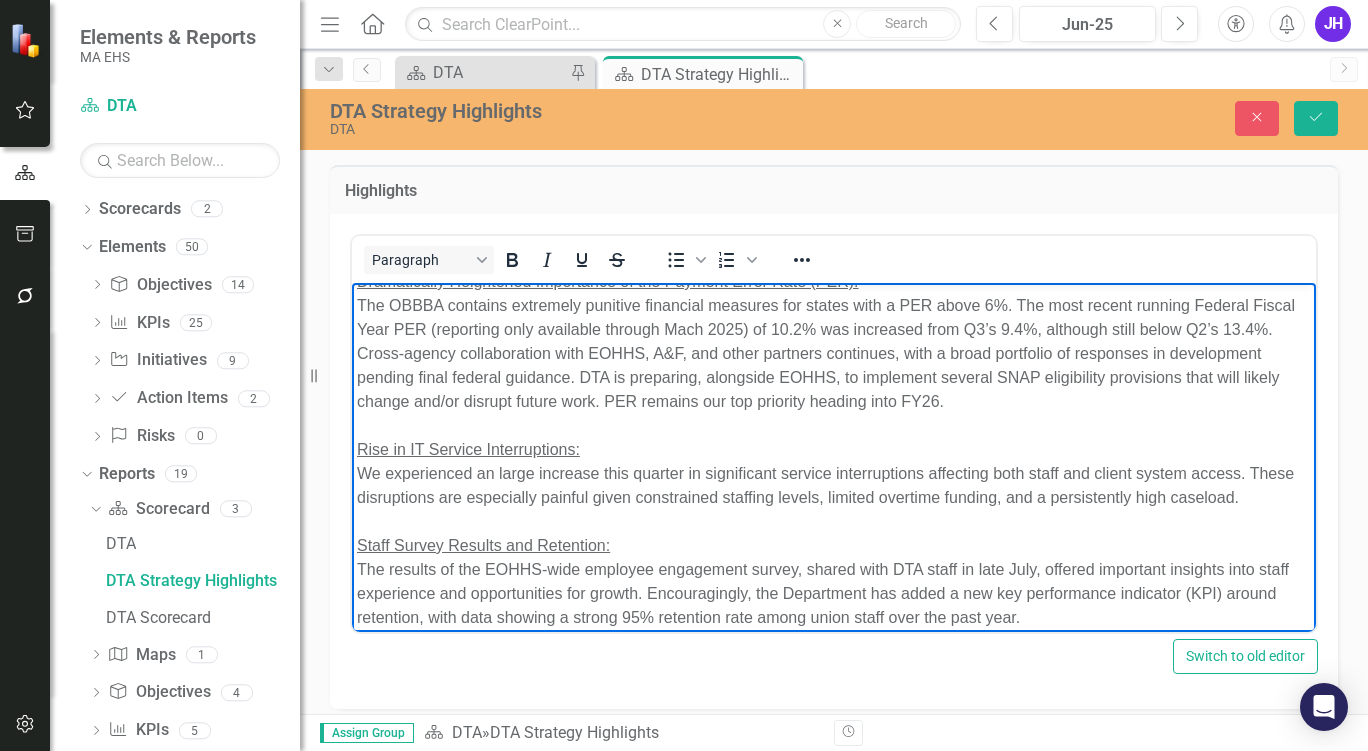 click on "The OBBBA contains extremely punitive financial measures for states with a PER above 6%. The most recent running Federal Fiscal Year PER (reporting only available through Mach 2025) of 10.2% was increased from Q3’s 9.4%, although still below Q2’s 13.4%. Cross-agency collaboration with EOHHS, A&F, and other partners continues, with a broad portfolio of responses in development pending final federal guidance. DTA is preparing, alongside EOHHS, to implement several SNAP eligibility provisions that will likely change and/or disrupt future work. PER remains our top priority heading into FY26." at bounding box center [834, 353] 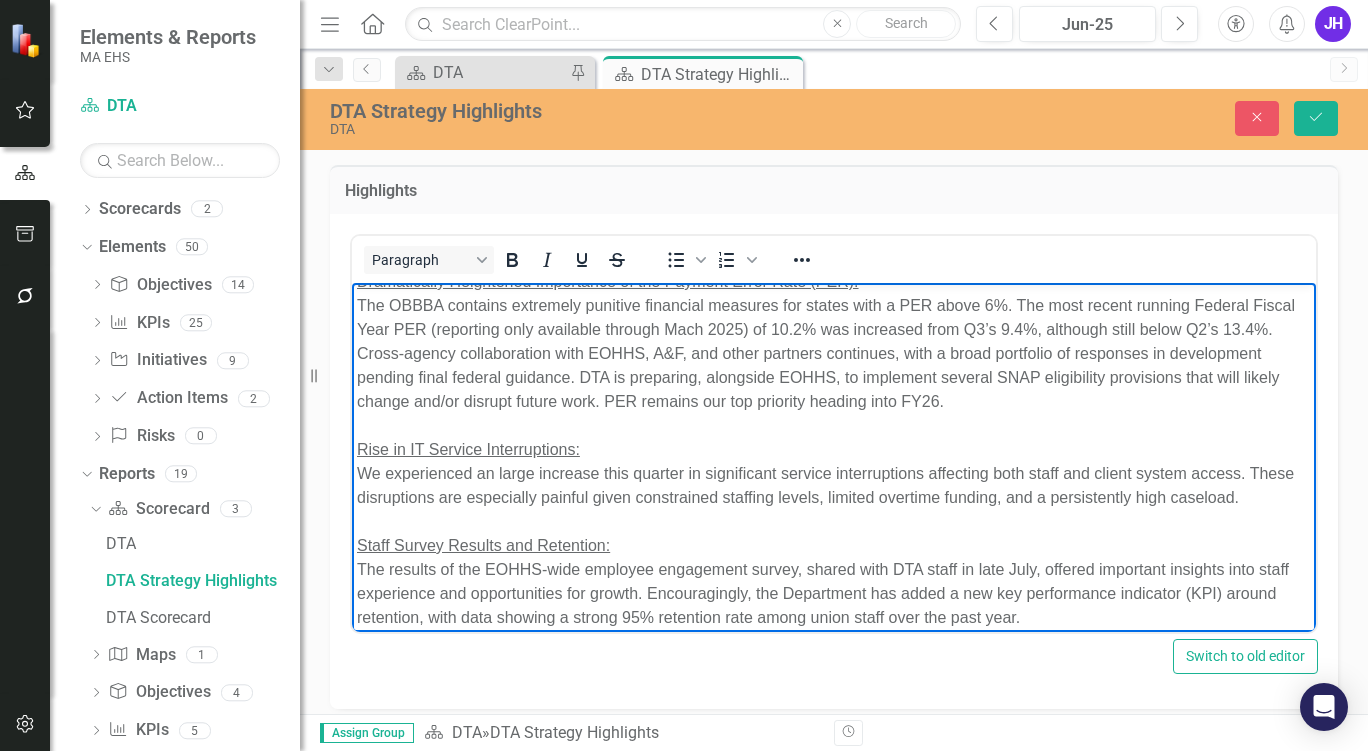 click on "The OBBBA contains extremely punitive financial measures for states with a PER above 6%. The most recent running Federal Fiscal Year PER (reporting only available through Mach 2025) of 10.2% was increased from Q3’s 9.4%, although still below Q2’s 13.4%. Cross-agency collaboration with EOHHS, A&F, and other partners continues, with a broad portfolio of responses in development pending final federal guidance. DTA is preparing, alongside EOHHS, to implement several SNAP eligibility provisions that will likely change and/or disrupt future work. PER remains our top priority heading into FY26." at bounding box center [834, 353] 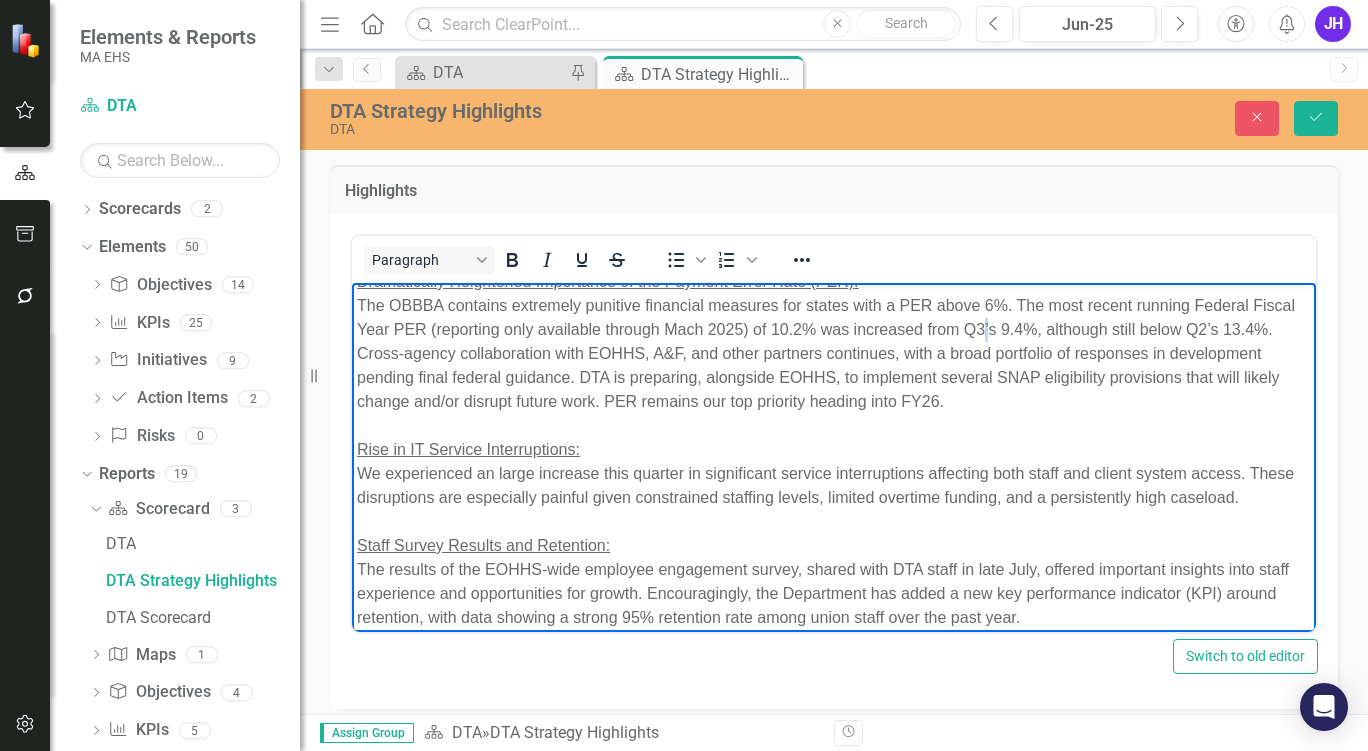 click on "The OBBBA contains extremely punitive financial measures for states with a PER above 6%. The most recent running Federal Fiscal Year PER (reporting only available through Mach 2025) of 10.2% was increased from Q3’s 9.4%, although still below Q2’s 13.4%. Cross-agency collaboration with EOHHS, A&F, and other partners continues, with a broad portfolio of responses in development pending final federal guidance. DTA is preparing, alongside EOHHS, to implement several SNAP eligibility provisions that will likely change and/or disrupt future work. PER remains our top priority heading into FY26." at bounding box center [834, 353] 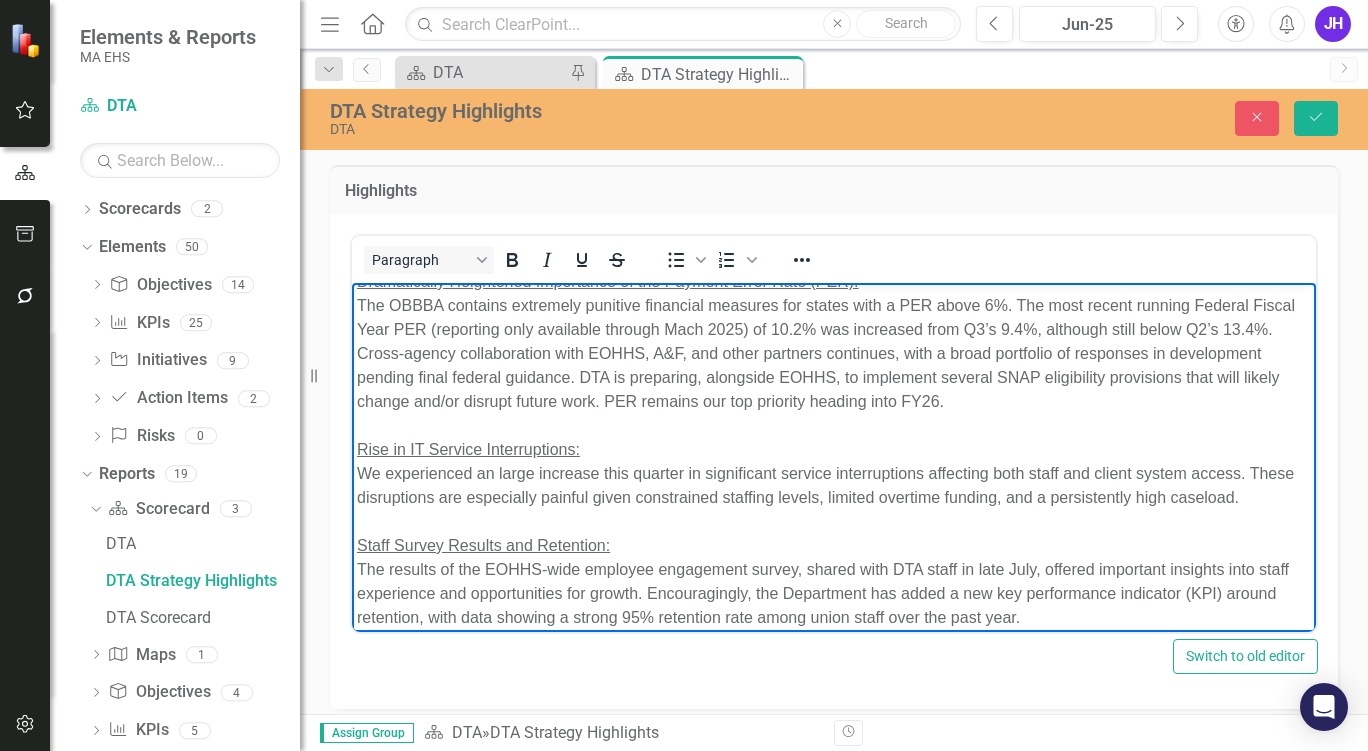 click on "The OBBBA contains extremely punitive financial measures for states with a PER above 6%. The most recent running Federal Fiscal Year PER (reporting only available through Mach 2025) of 10.2% was increased from Q3’s 9.4%, although still below Q2’s 13.4%. Cross-agency collaboration with EOHHS, A&F, and other partners continues, with a broad portfolio of responses in development pending final federal guidance. DTA is preparing, alongside EOHHS, to implement several SNAP eligibility provisions that will likely change and/or disrupt future work. PER remains our top priority heading into FY26." at bounding box center (834, 353) 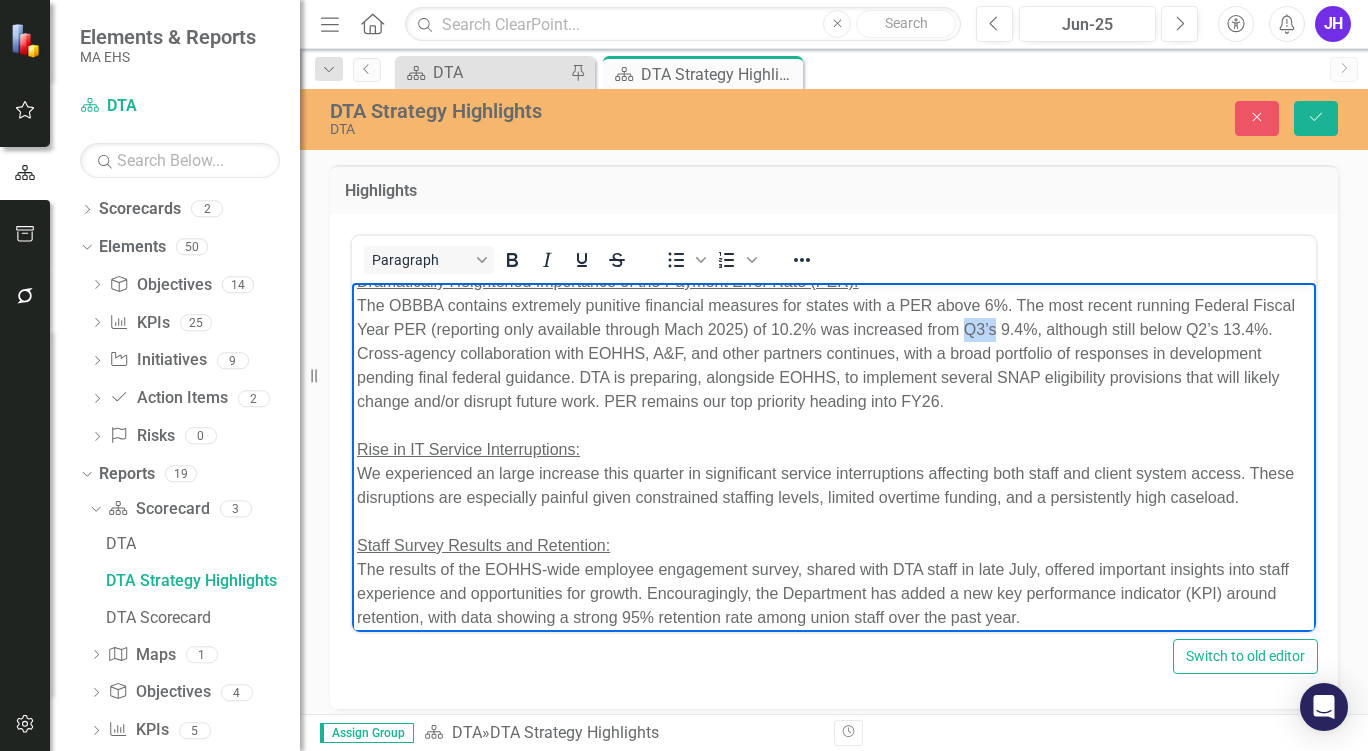drag, startPoint x: 1041, startPoint y: 329, endPoint x: 1011, endPoint y: 329, distance: 30 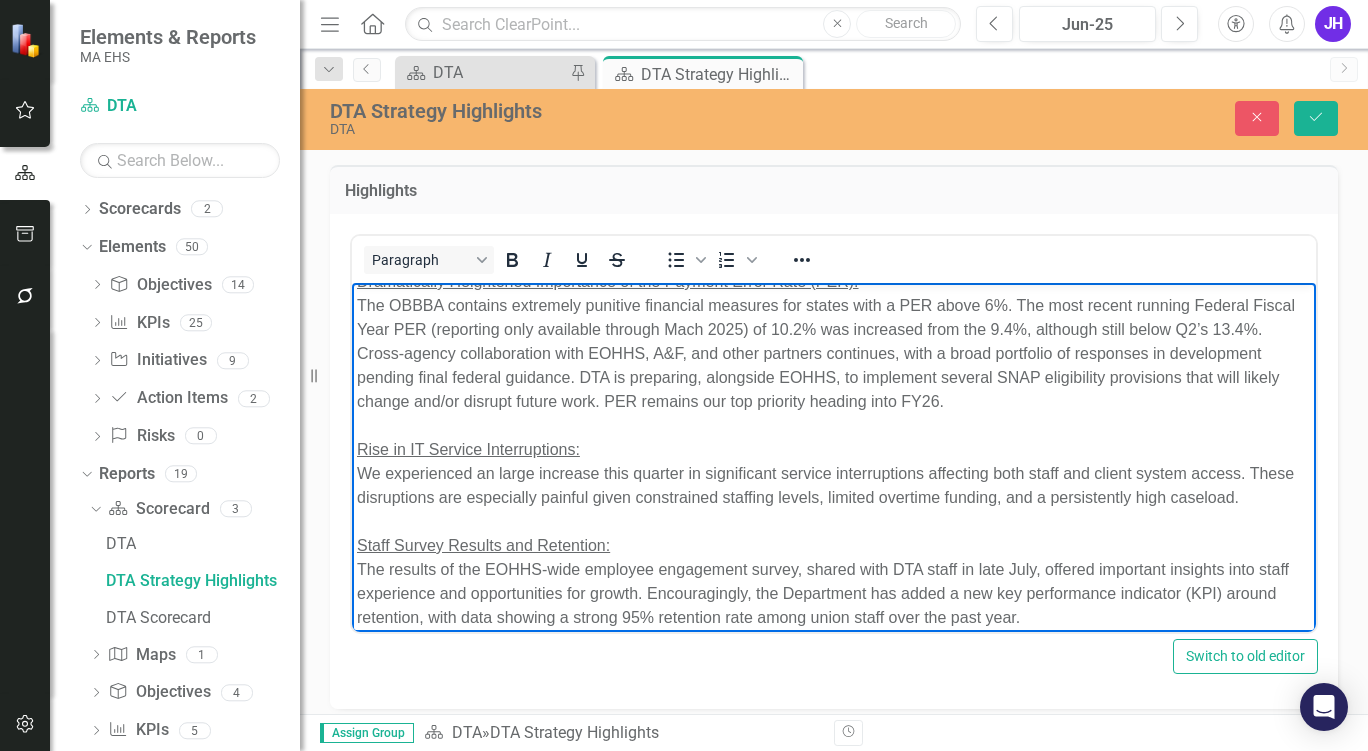 click on "The OBBBA contains extremely punitive financial measures for states with a PER above 6%. The most recent running Federal Fiscal Year PER (reporting only available through Mach 2025) of 10.2% was increased from the 9.4%, although still below Q2’s 13.4%. Cross-agency collaboration with EOHHS, A&F, and other partners continues, with a broad portfolio of responses in development pending final federal guidance. DTA is preparing, alongside EOHHS, to implement several SNAP eligibility provisions that will likely change and/or disrupt future work. PER remains our top priority heading into FY26." at bounding box center [834, 353] 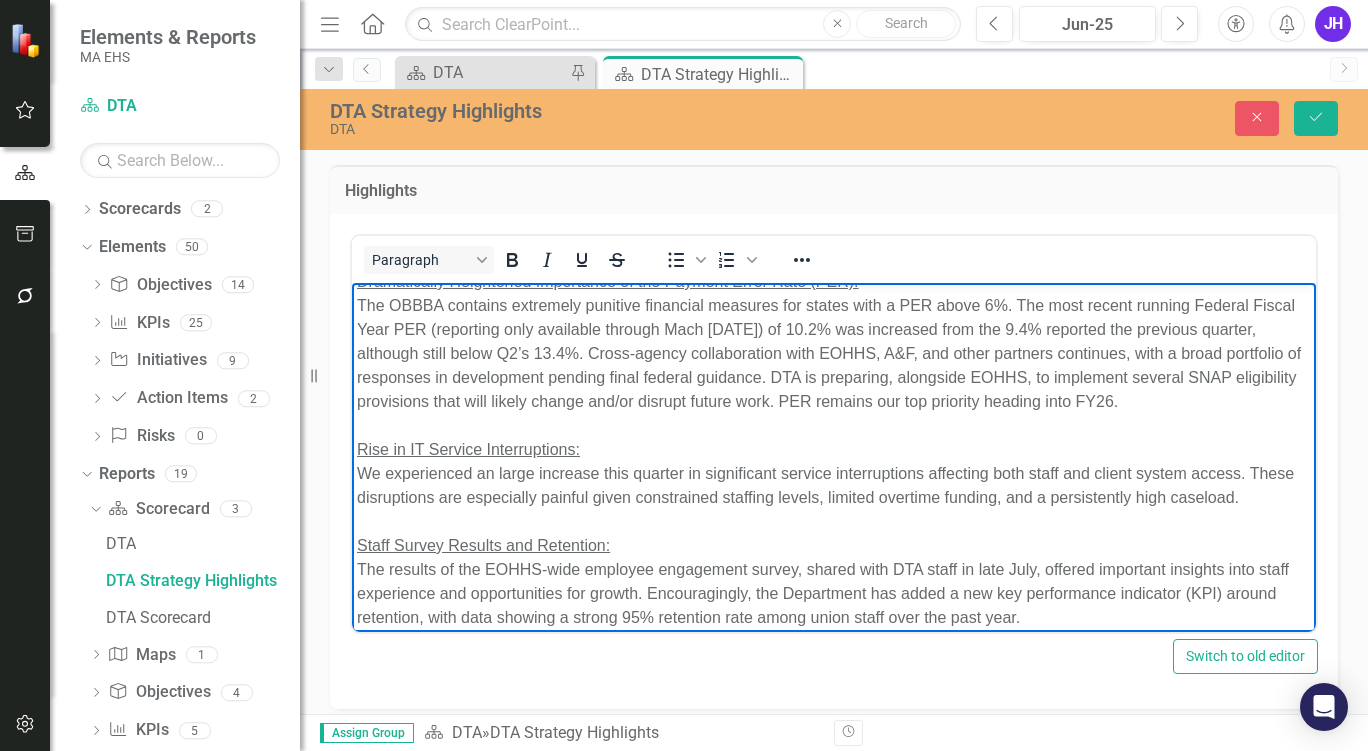 click on "The OBBBA contains extremely punitive financial measures for states with a PER above 6%. The most recent running Federal Fiscal Year PER (reporting only available through Mach [DATE]) of 10.2% was increased from the 9.4% reported the previous quarter, although still below Q2’s 13.4%. Cross-agency collaboration with EOHHS, A&F, and other partners continues, with a broad portfolio of responses in development pending final federal guidance. DTA is preparing, alongside EOHHS, to implement several SNAP eligibility provisions that will likely change and/or disrupt future work. PER remains our top priority heading into FY26." at bounding box center [834, 353] 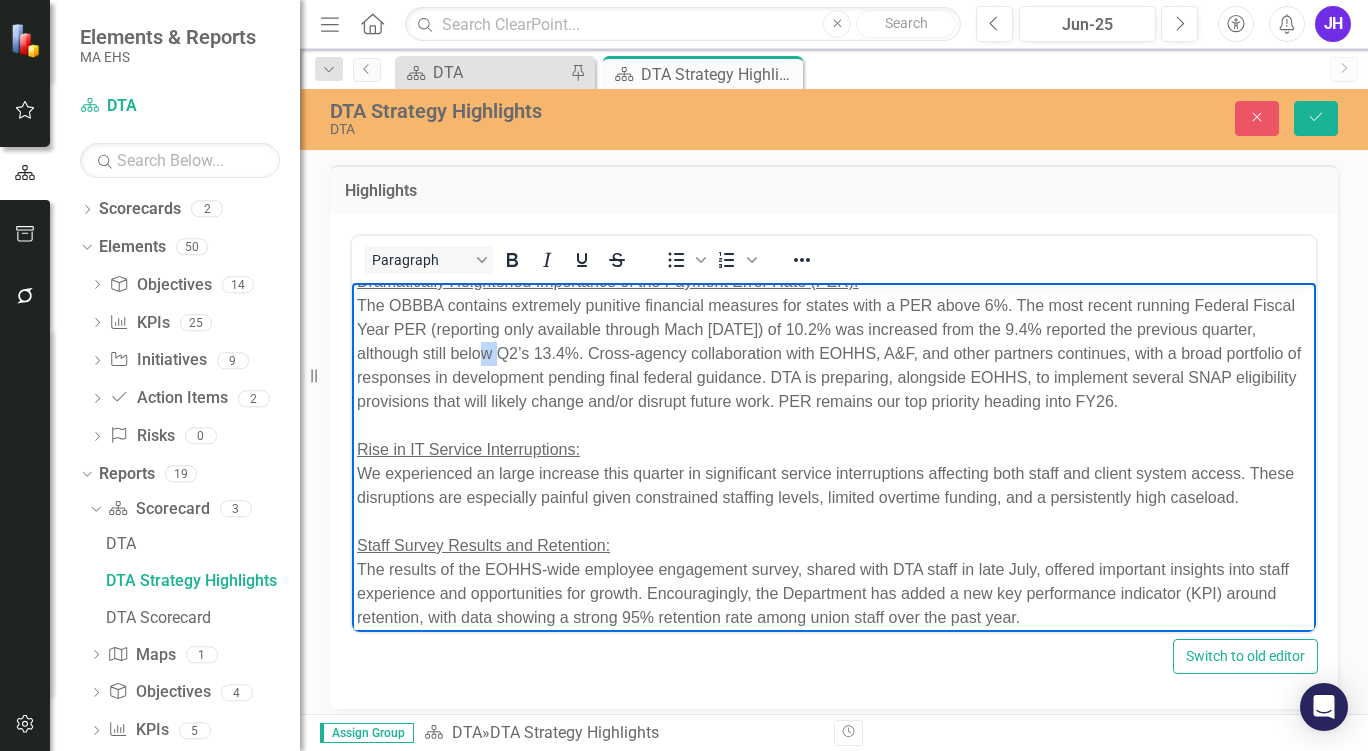 click on "The OBBBA contains extremely punitive financial measures for states with a PER above 6%. The most recent running Federal Fiscal Year PER (reporting only available through Mach [DATE]) of 10.2% was increased from the 9.4% reported the previous quarter, although still below Q2’s 13.4%. Cross-agency collaboration with EOHHS, A&F, and other partners continues, with a broad portfolio of responses in development pending final federal guidance. DTA is preparing, alongside EOHHS, to implement several SNAP eligibility provisions that will likely change and/or disrupt future work. PER remains our top priority heading into FY26." at bounding box center (834, 353) 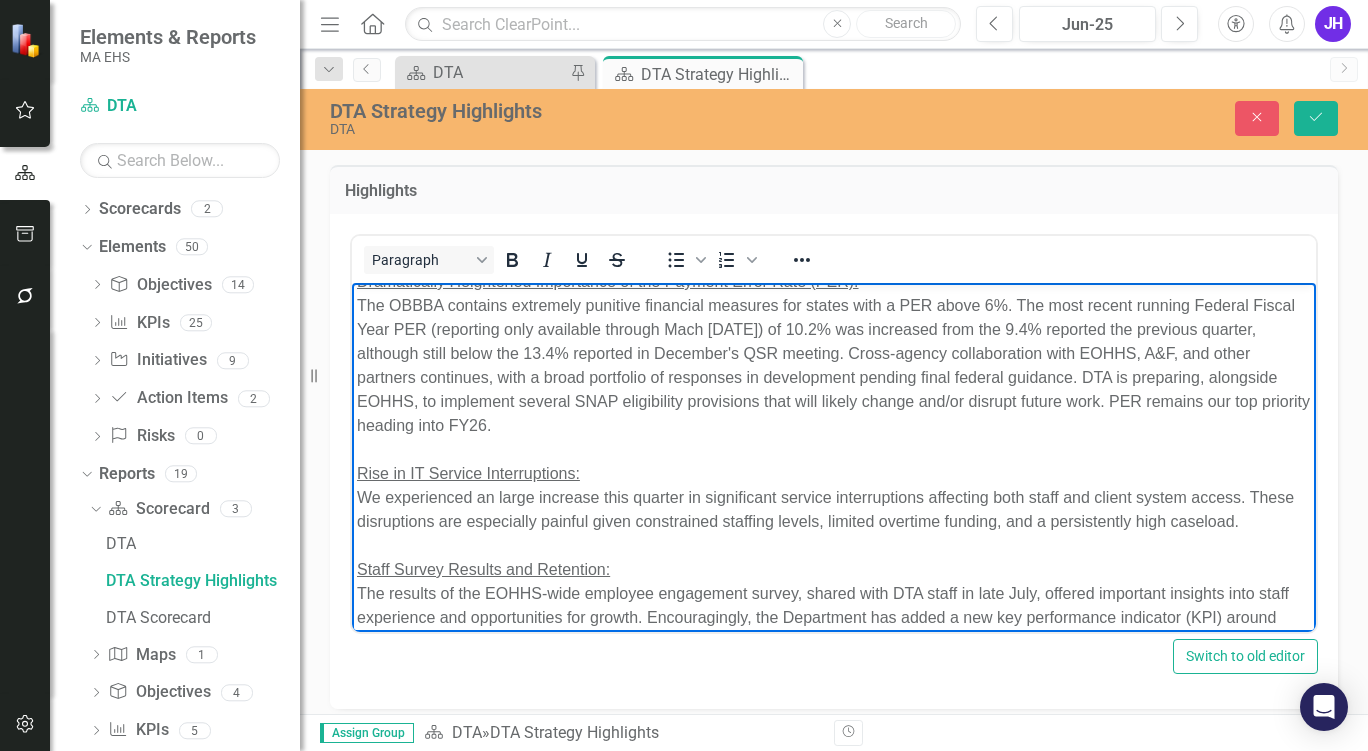 click at bounding box center [834, 449] 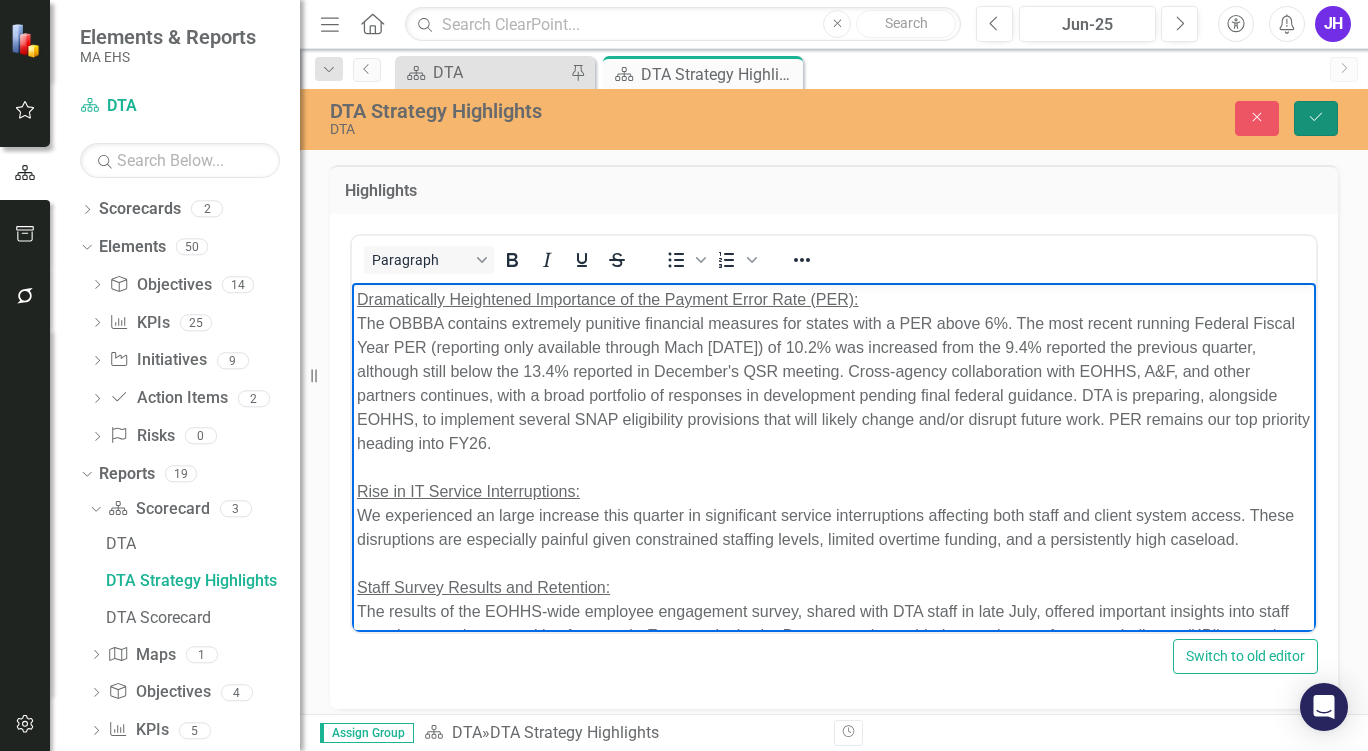 click on "Save" 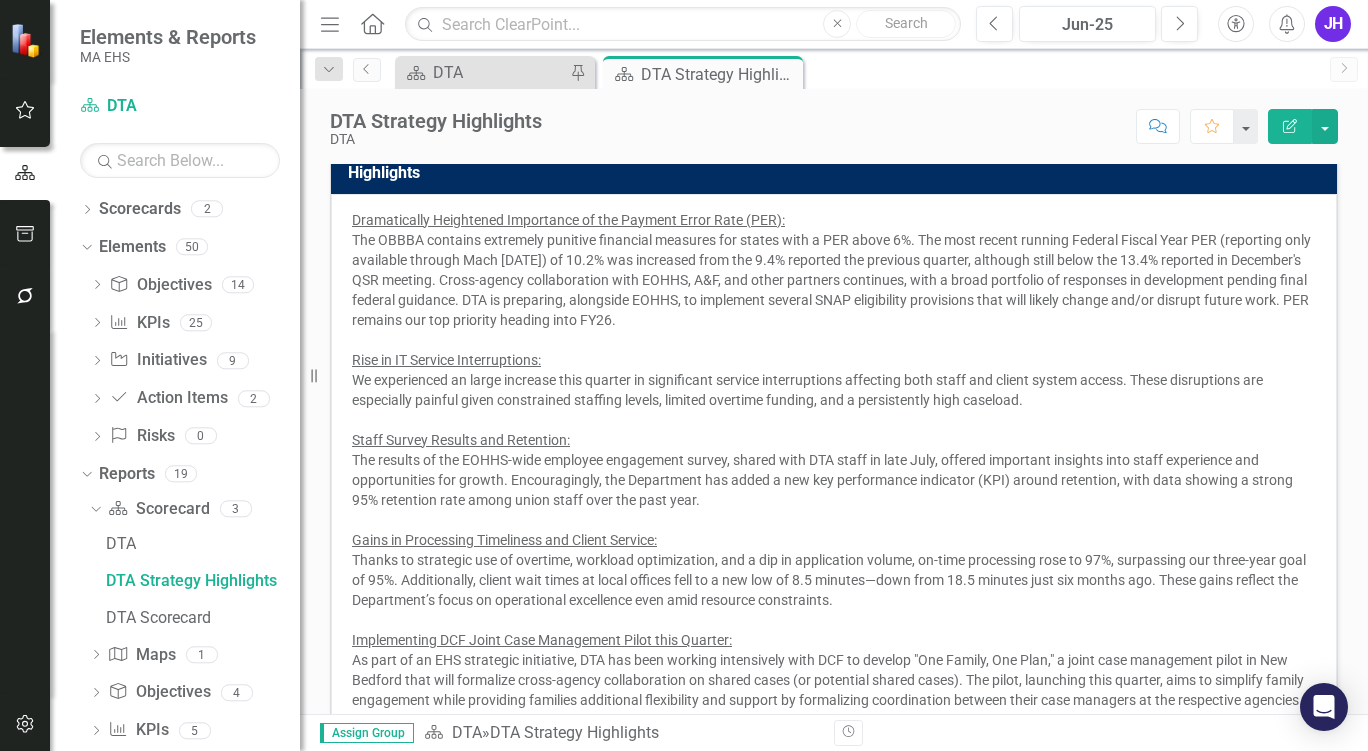 scroll, scrollTop: 12, scrollLeft: 0, axis: vertical 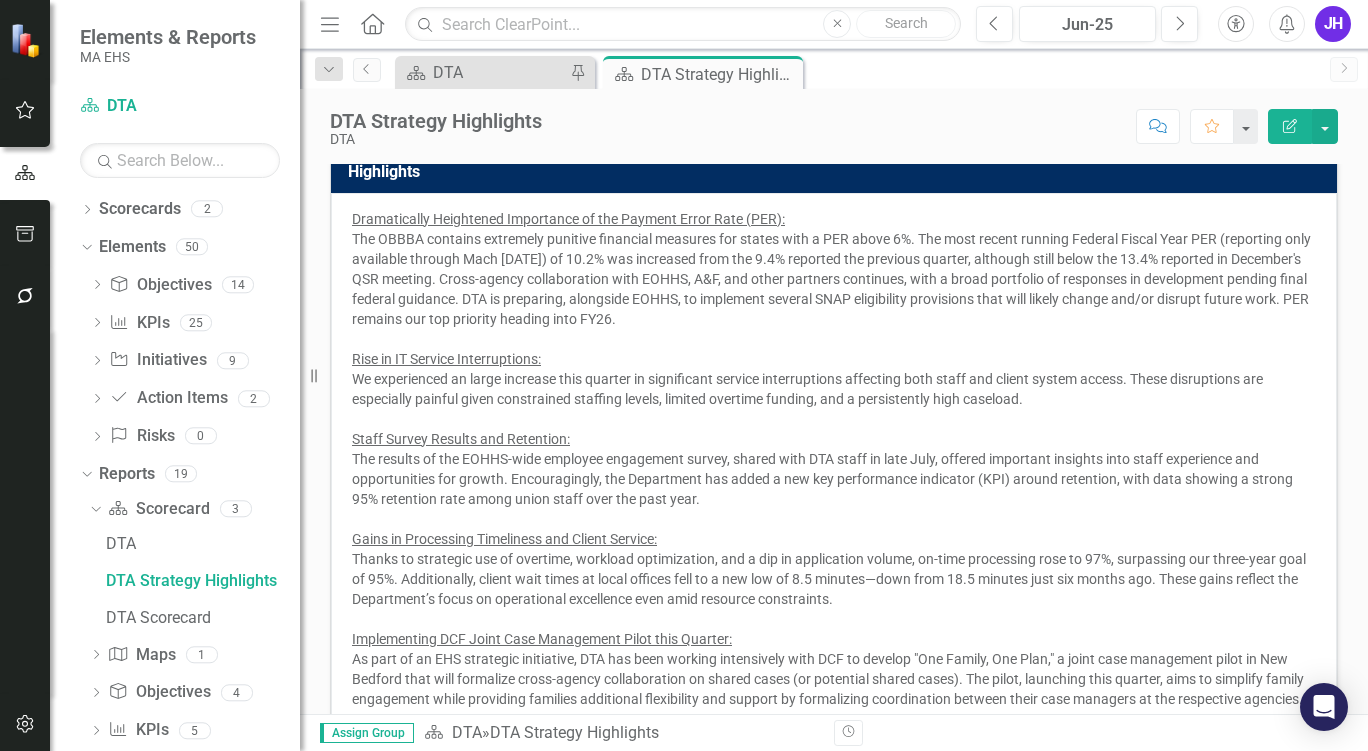 click on "The OBBBA contains extremely punitive financial measures for states with a PER above 6%. The most recent running Federal Fiscal Year PER (reporting only available through Mach [DATE]) of 10.2% was increased from the 9.4% reported the previous quarter, although still below the 13.4% reported in December's QSR meeting. Cross-agency collaboration with EOHHS, A&F, and other partners continues, with a broad portfolio of responses in development pending final federal guidance. DTA is preparing, alongside EOHHS, to implement several SNAP eligibility provisions that will likely change and/or disrupt future work. PER remains our top priority heading into FY26." at bounding box center (834, 279) 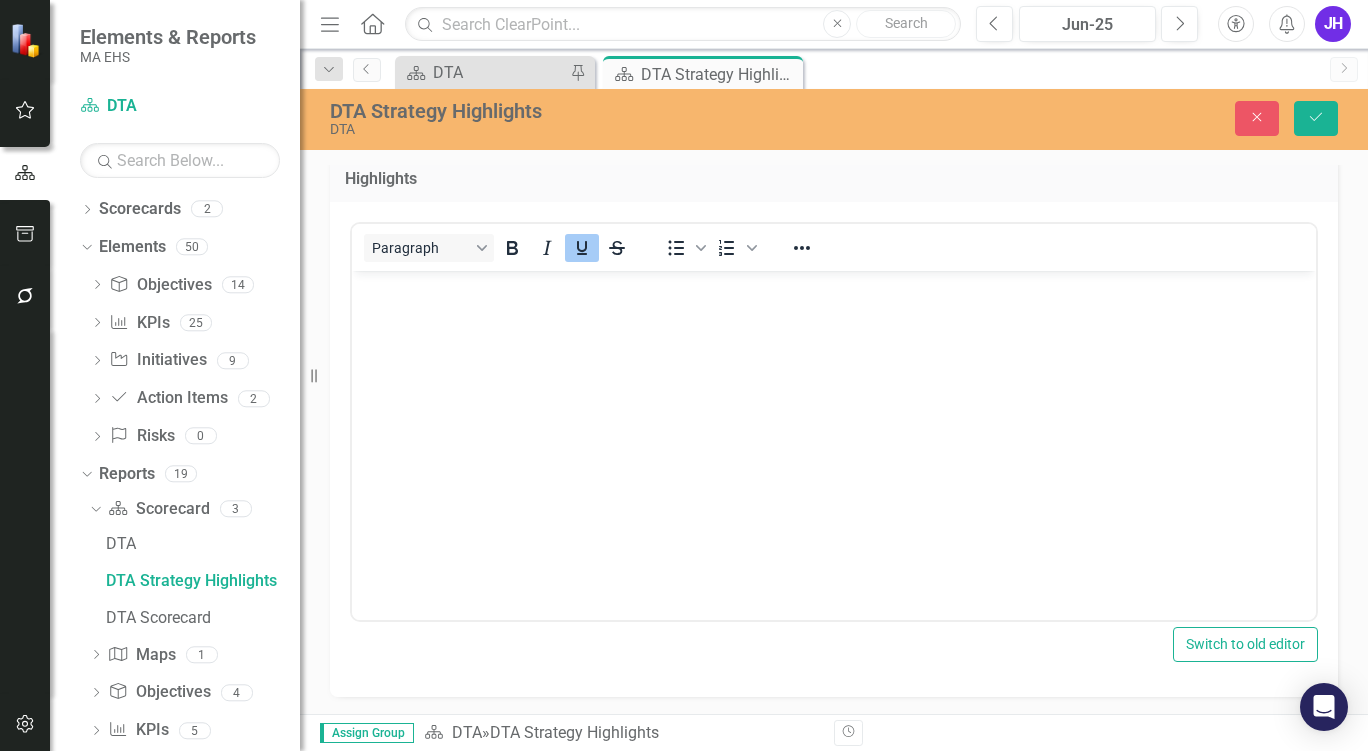 scroll, scrollTop: 0, scrollLeft: 0, axis: both 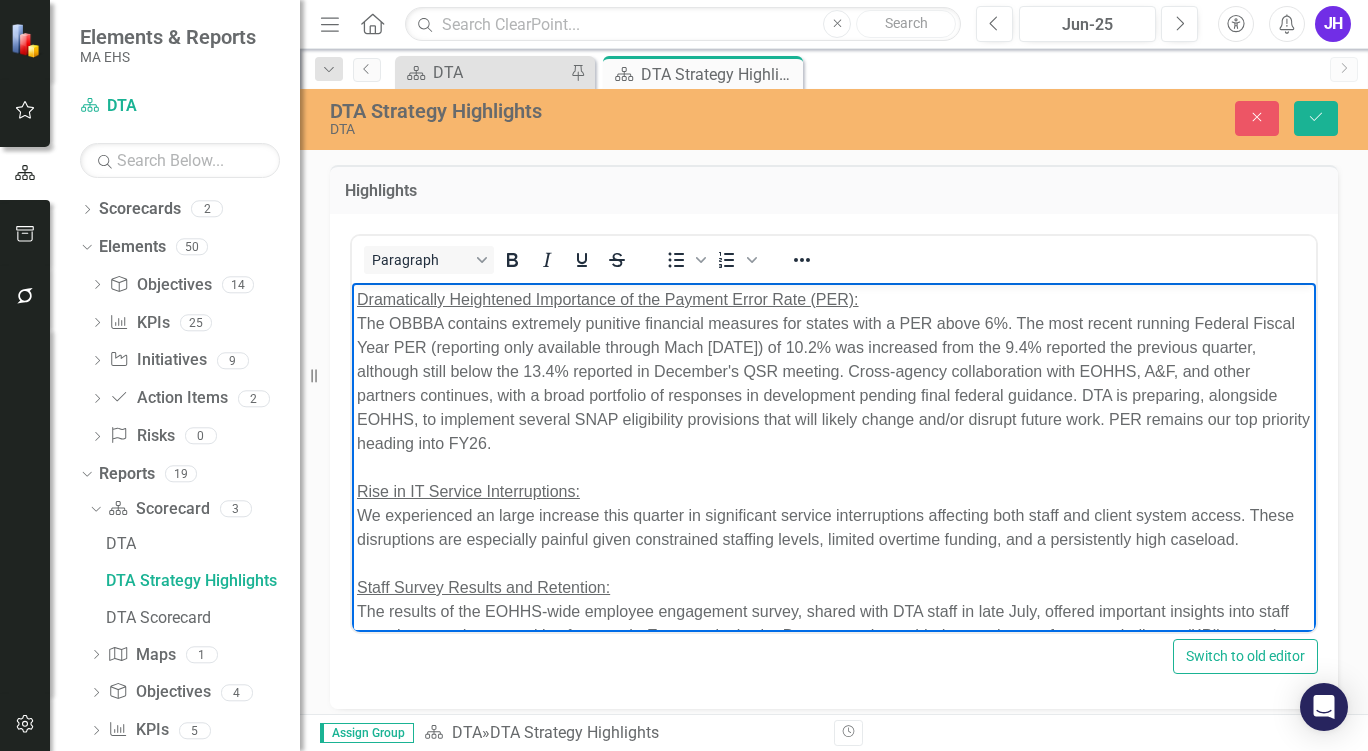 click on "The OBBBA contains extremely punitive financial measures for states with a PER above 6%. The most recent running Federal Fiscal Year PER (reporting only available through Mach [DATE]) of 10.2% was increased from the 9.4% reported the previous quarter, although still below the 13.4% reported in December's QSR meeting. Cross-agency collaboration with EOHHS, A&F, and other partners continues, with a broad portfolio of responses in development pending final federal guidance. DTA is preparing, alongside EOHHS, to implement several SNAP eligibility provisions that will likely change and/or disrupt future work. PER remains our top priority heading into FY26." at bounding box center [834, 383] 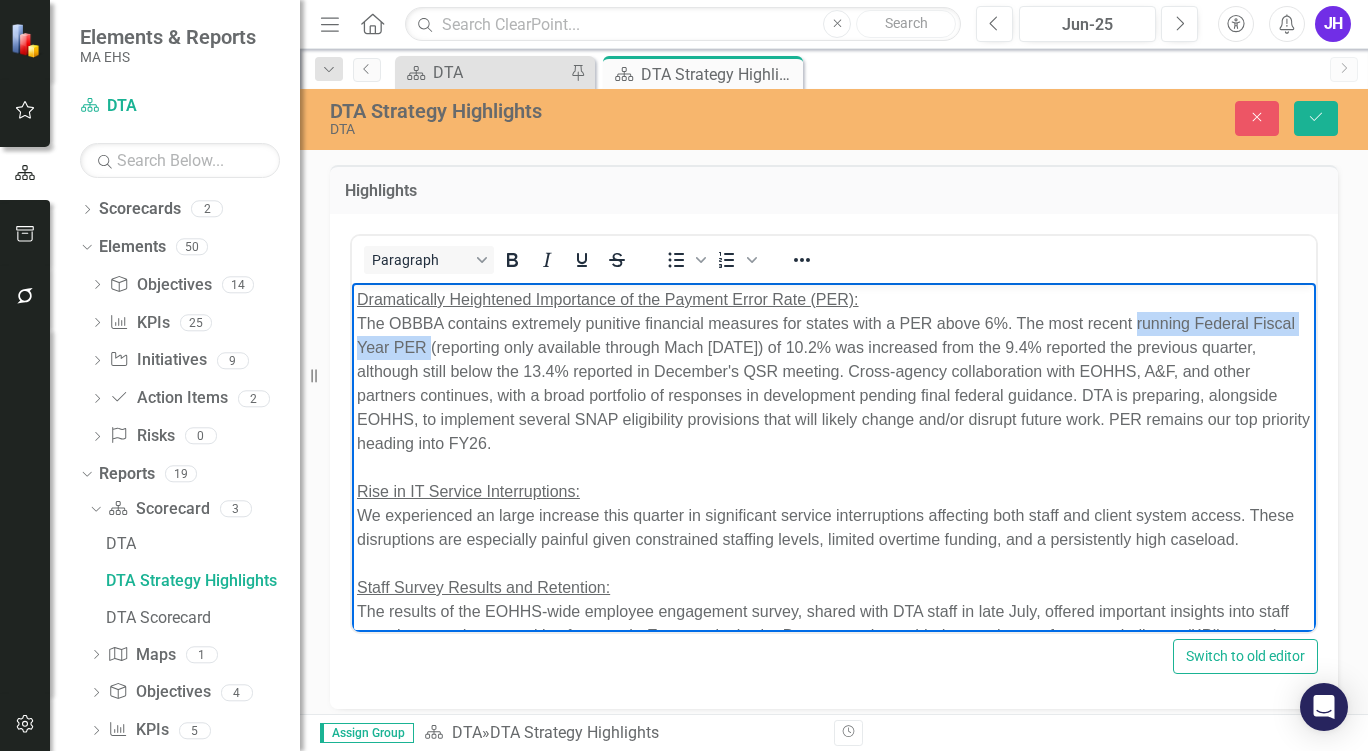 drag, startPoint x: 1136, startPoint y: 322, endPoint x: 475, endPoint y: 346, distance: 661.43555 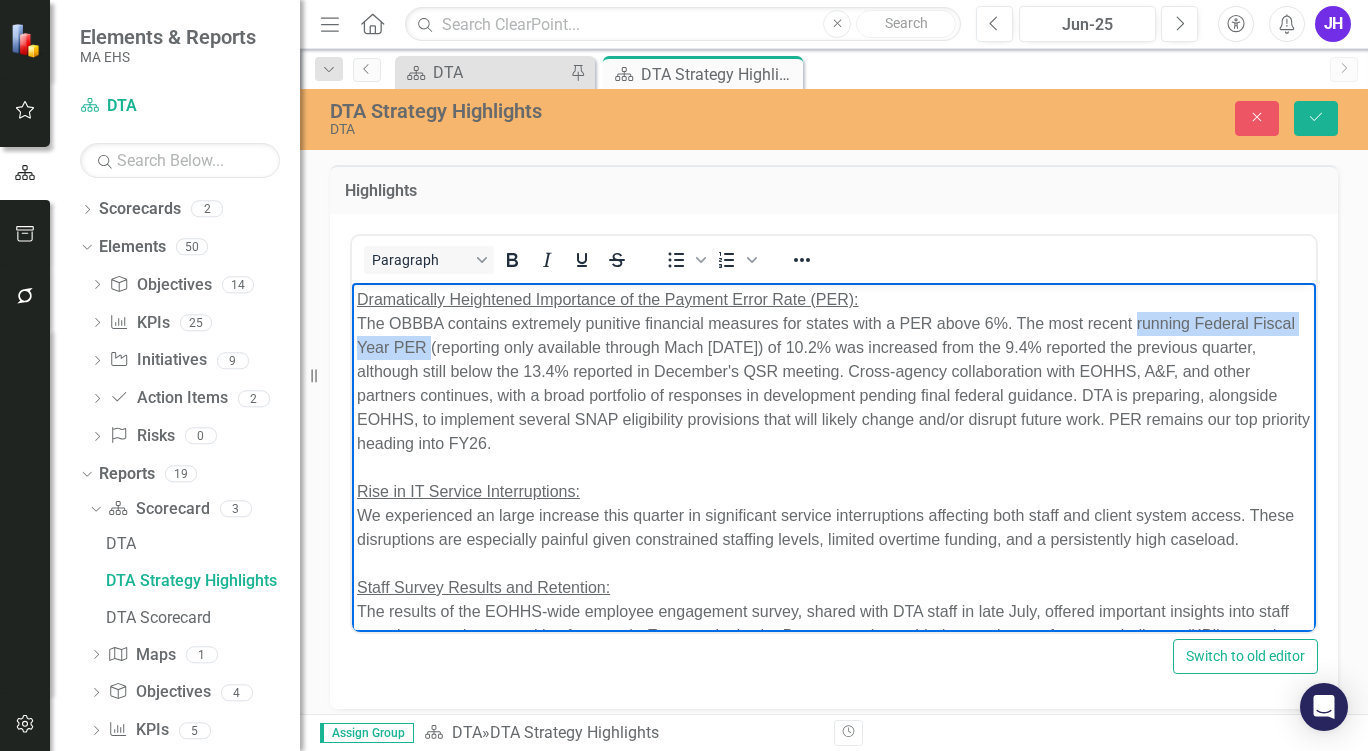 click on "The OBBBA contains extremely punitive financial measures for states with a PER above 6%. The most recent running Federal Fiscal Year PER (reporting only available through Mach [DATE]) of 10.2% was increased from the 9.4% reported the previous quarter, although still below the 13.4% reported in December's QSR meeting. Cross-agency collaboration with EOHHS, A&F, and other partners continues, with a broad portfolio of responses in development pending final federal guidance. DTA is preparing, alongside EOHHS, to implement several SNAP eligibility provisions that will likely change and/or disrupt future work. PER remains our top priority heading into FY26." at bounding box center (834, 383) 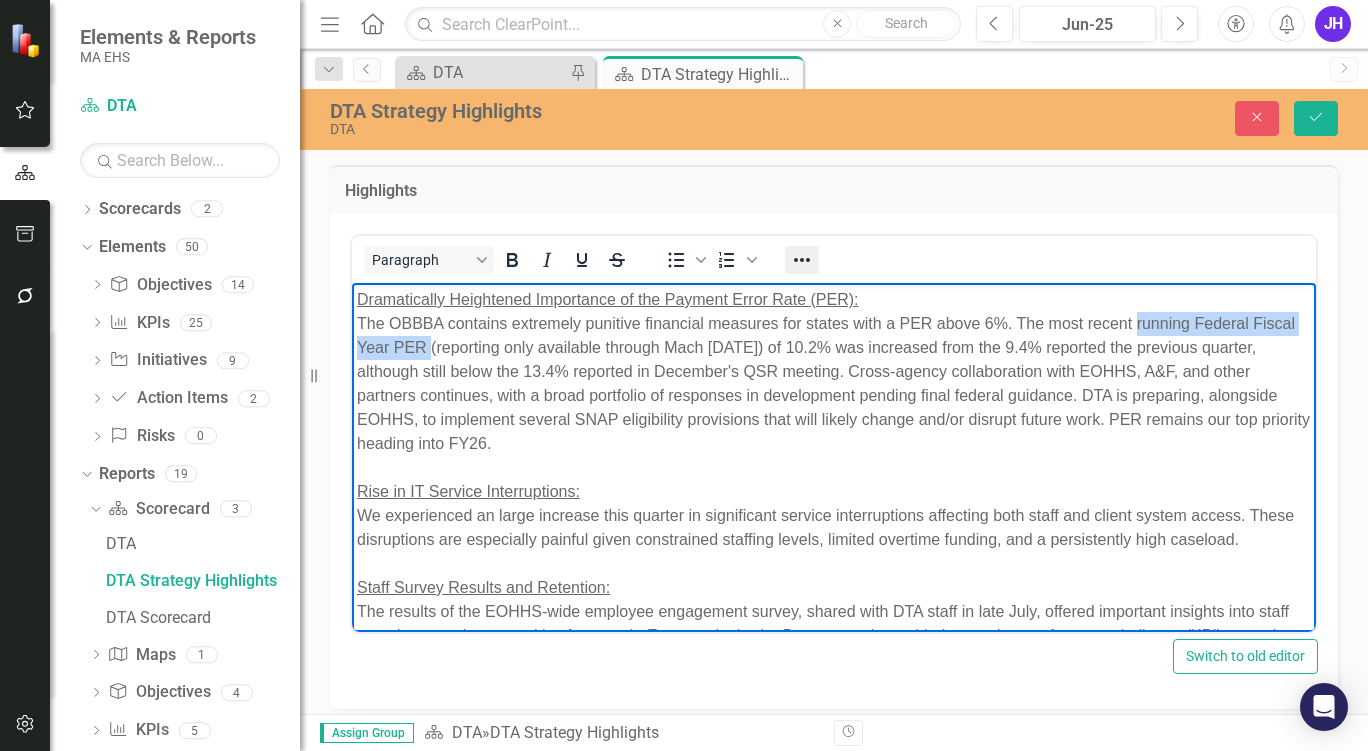 click 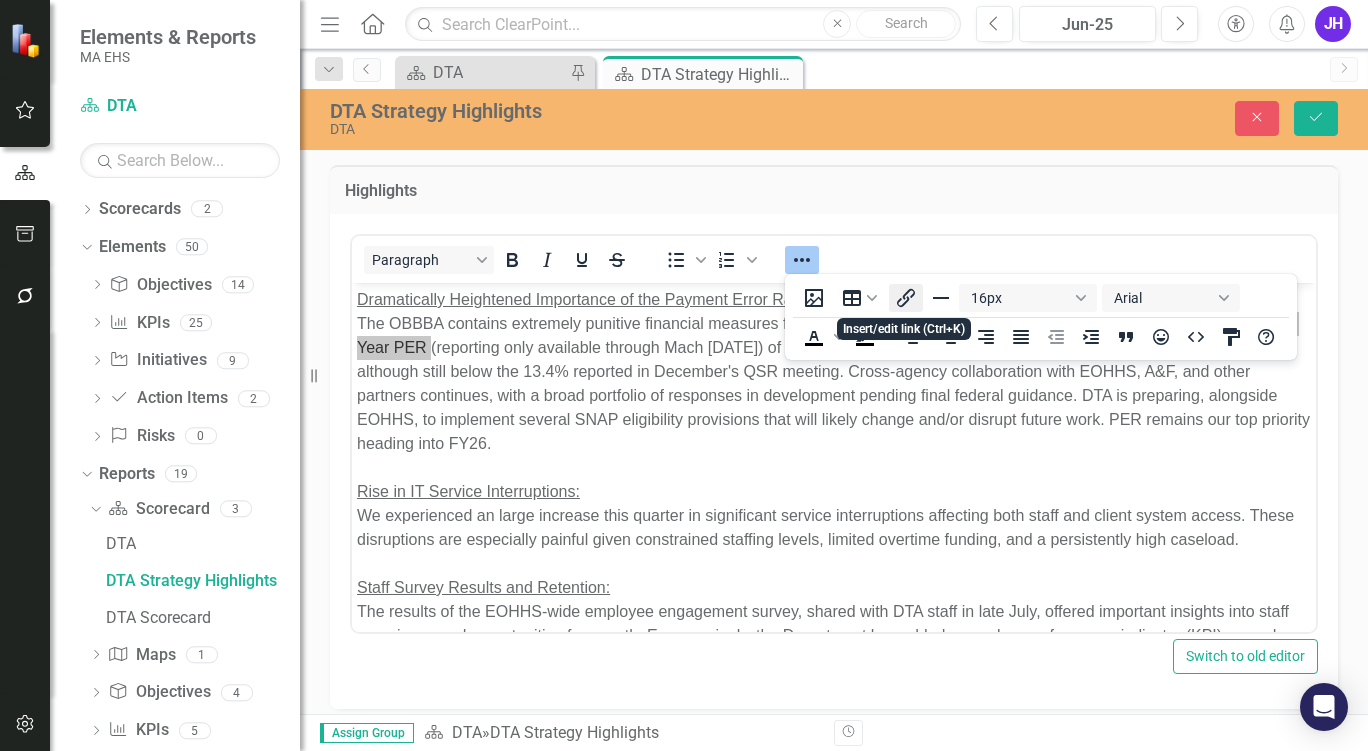 click 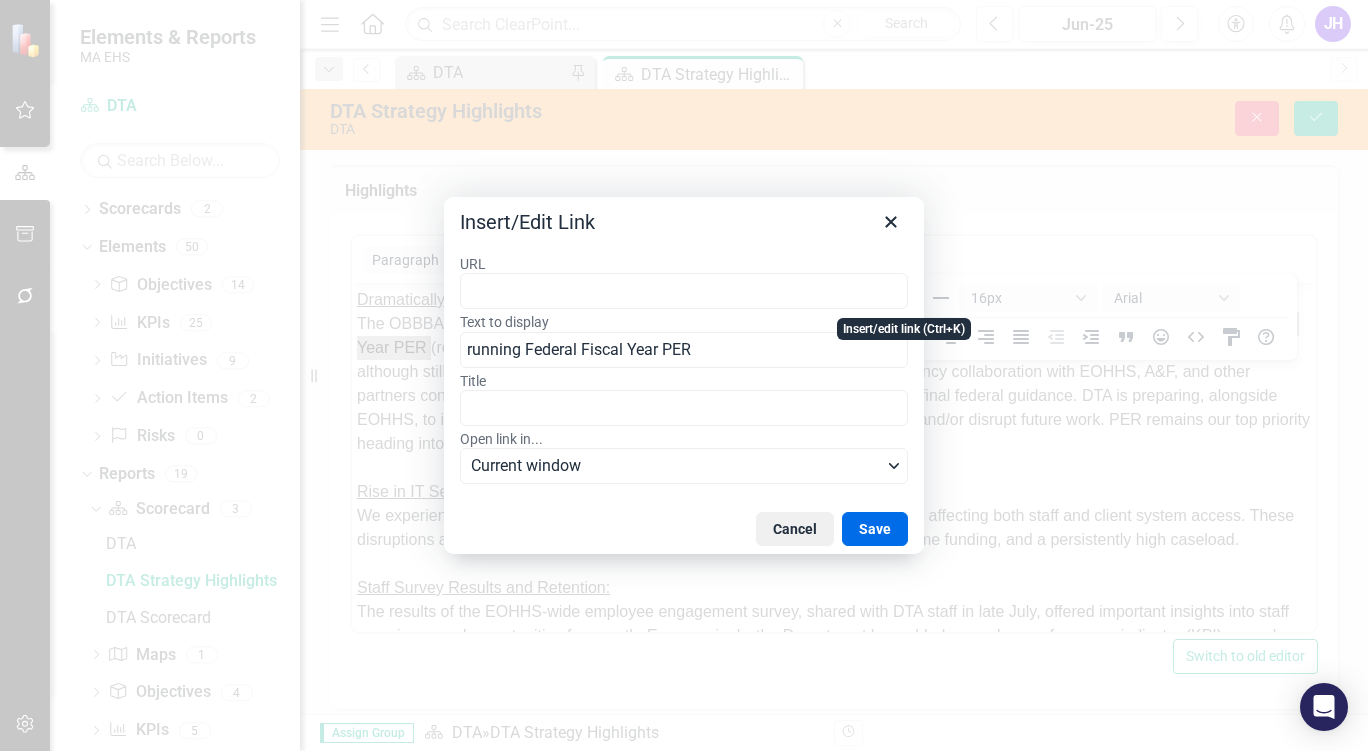 type on "https://massgov.sharepoint.com/sites/EHS-Teams-OSM_Agency_Strategy_Leads/DTA/PER%20through%20March%20[DATE].png?csf=1&web=1&e=C1e8we&CID=922b569d-1e47-486e-add5-4a6957e5c51c" 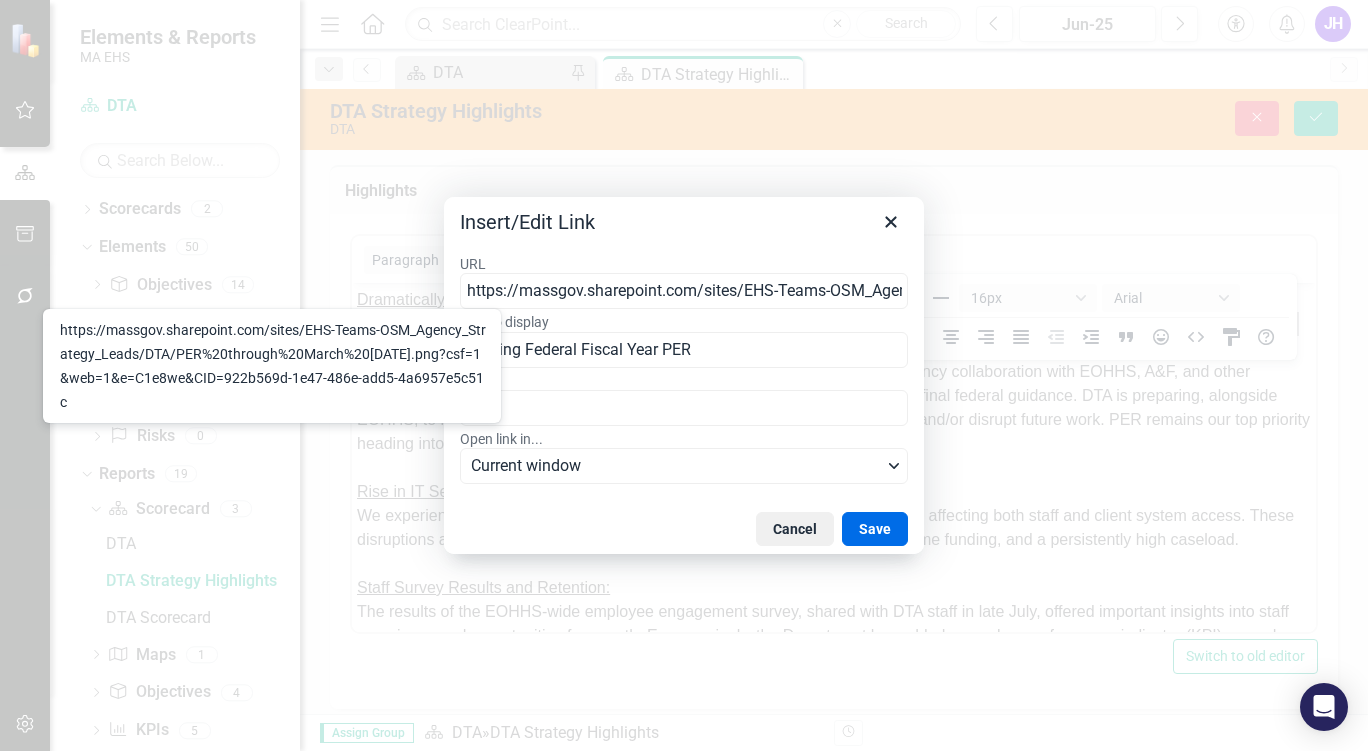 scroll, scrollTop: 0, scrollLeft: 995, axis: horizontal 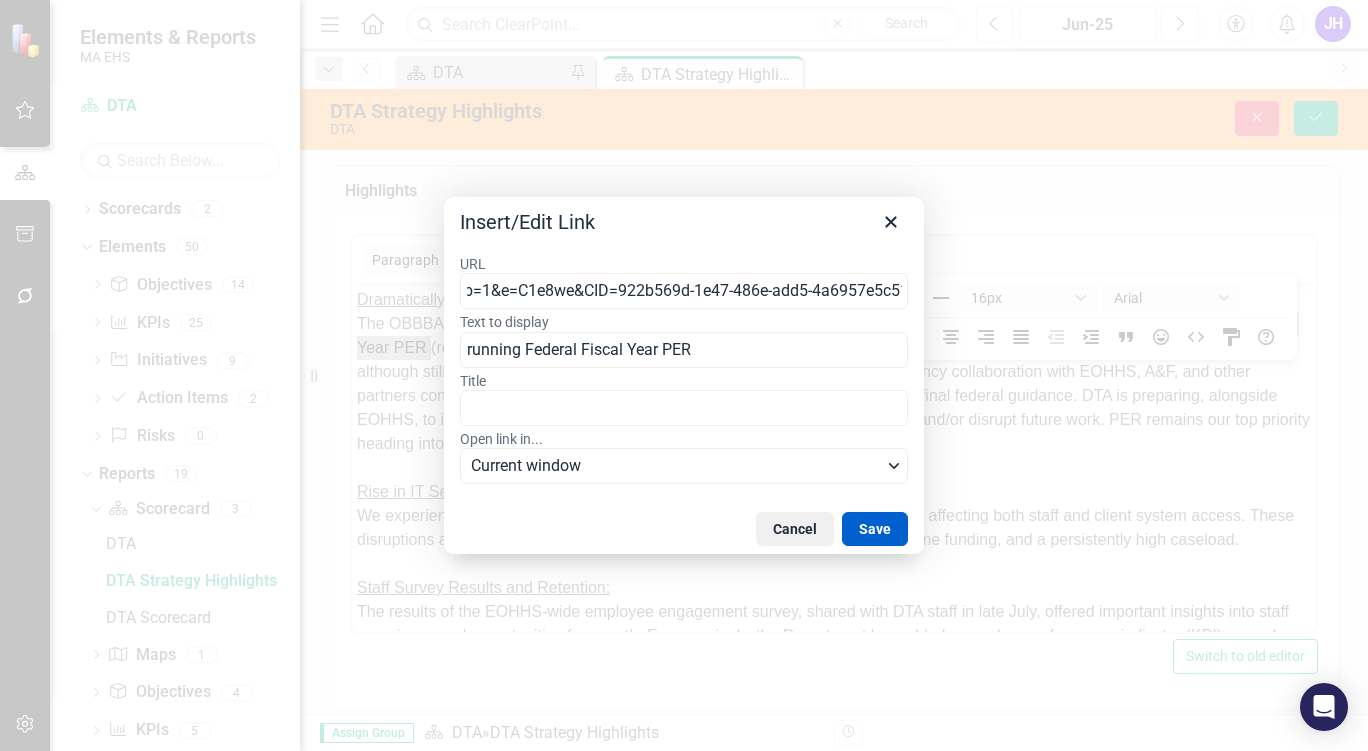 click on "Save" at bounding box center (875, 529) 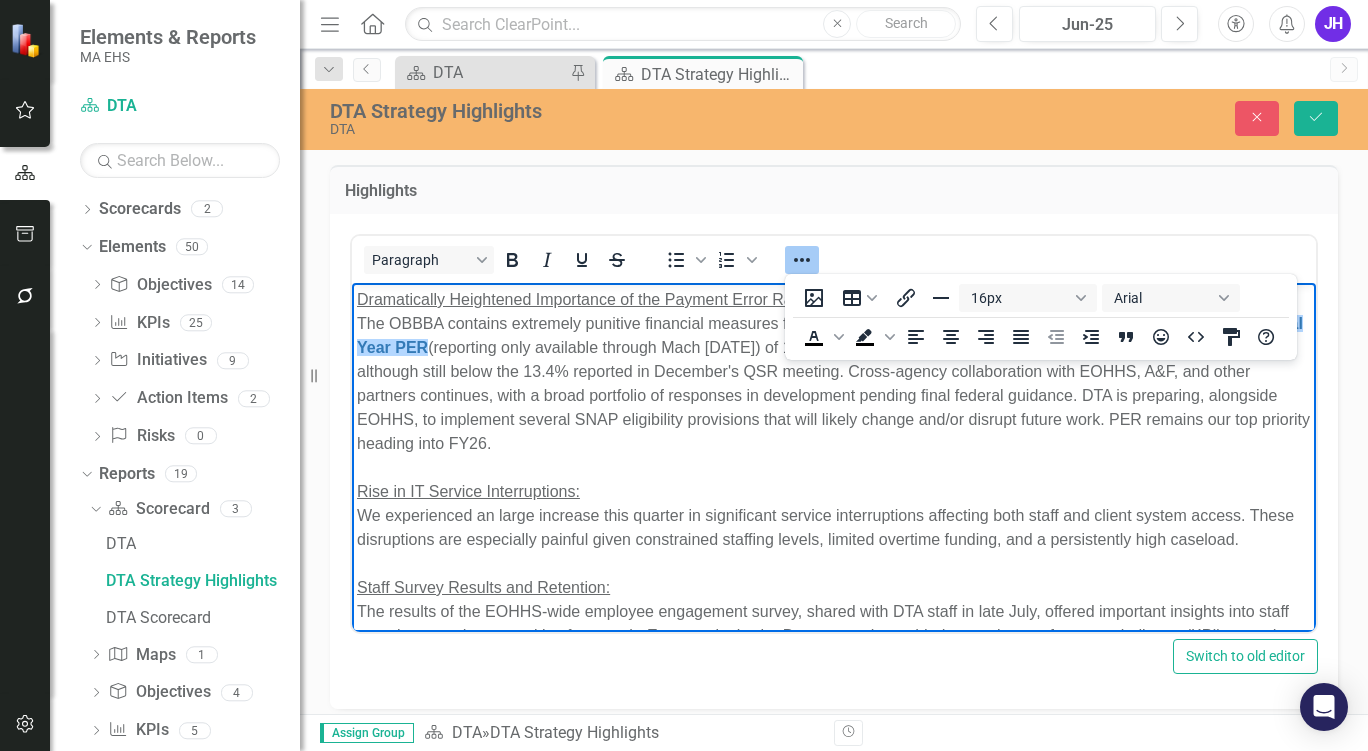click on "The OBBBA contains extremely punitive financial measures for states with a PER above 6%. The most recent  running Federal Fiscal Year PER  (reporting only available through Mach [DATE]) of 10.2% was increased from the 9.4% reported the previous quarter, although still below the 13.4% reported in December's QSR meeting. Cross-agency collaboration with EOHHS, A&F, and other partners continues, with a broad portfolio of responses in development pending final federal guidance. DTA is preparing, alongside EOHHS, to implement several SNAP eligibility provisions that will likely change and/or disrupt future work. PER remains our top priority heading into FY26." at bounding box center [834, 383] 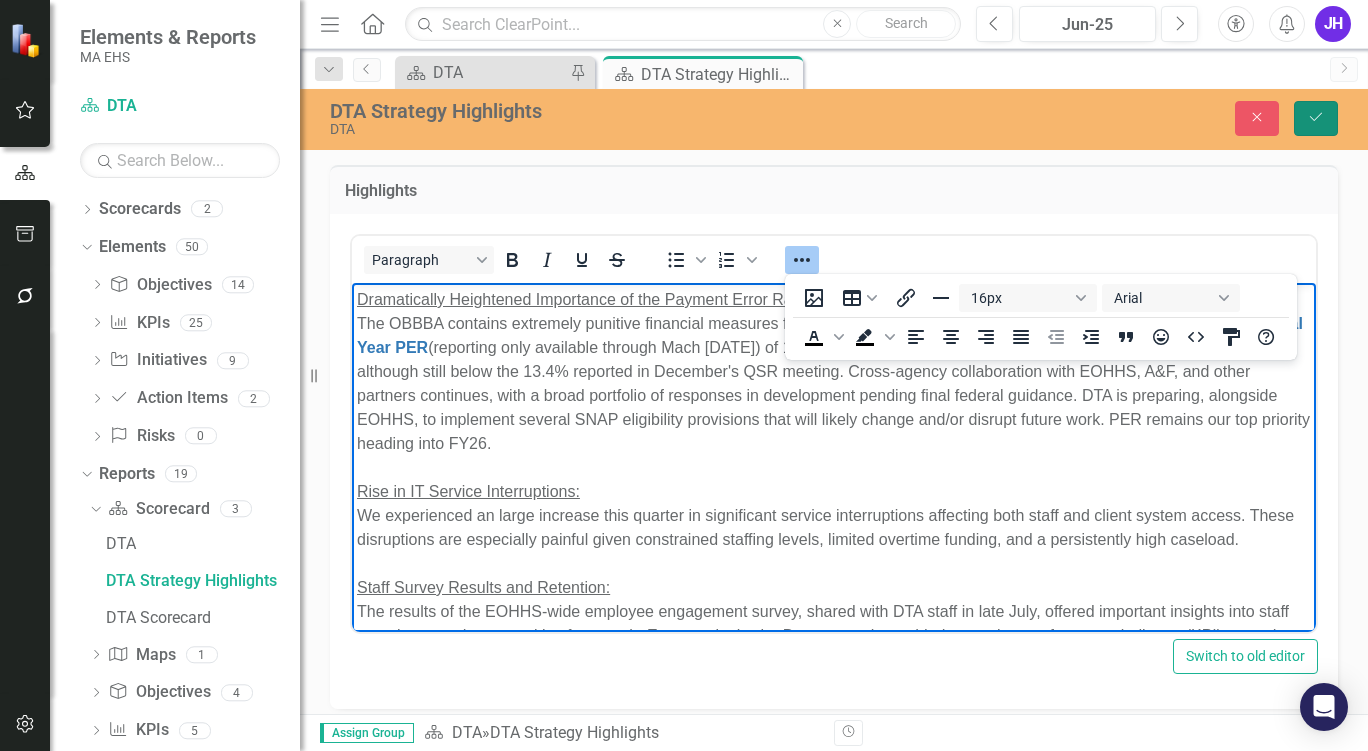 click on "Save" at bounding box center [1316, 118] 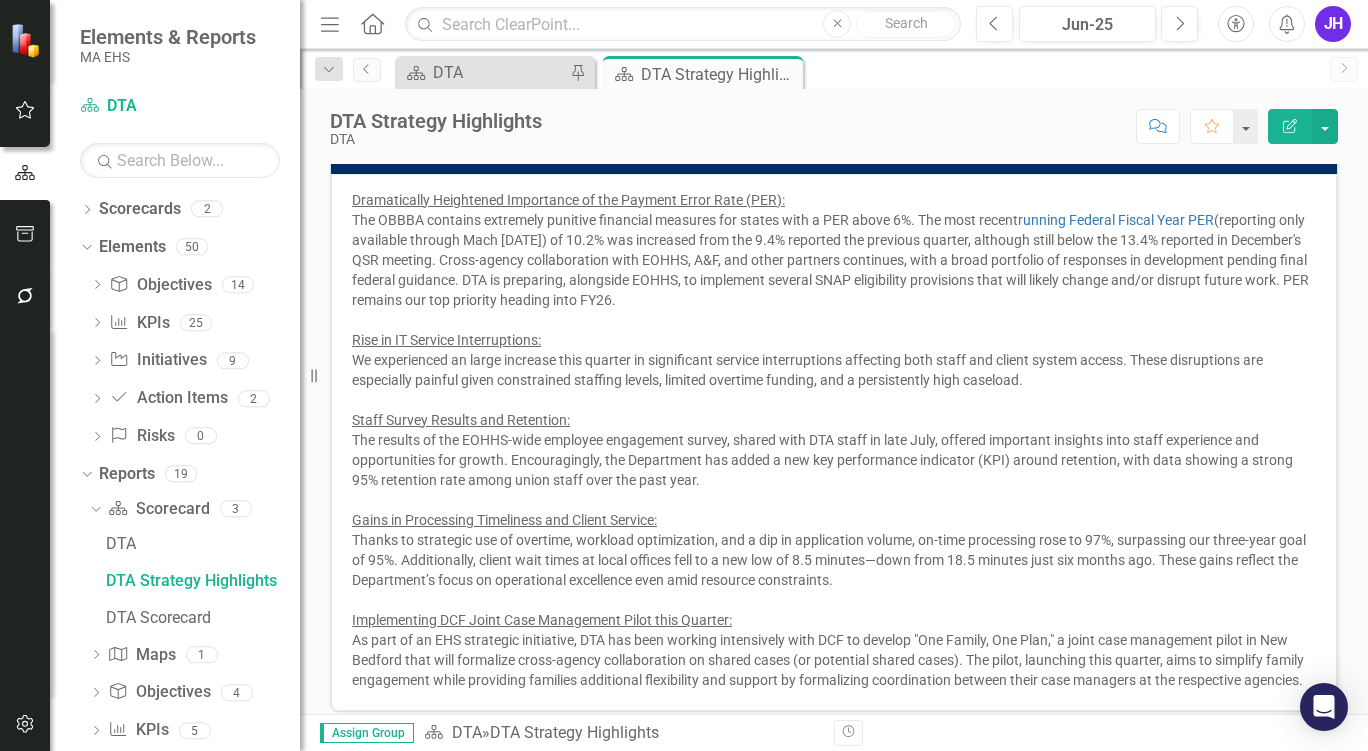 scroll, scrollTop: 308, scrollLeft: 0, axis: vertical 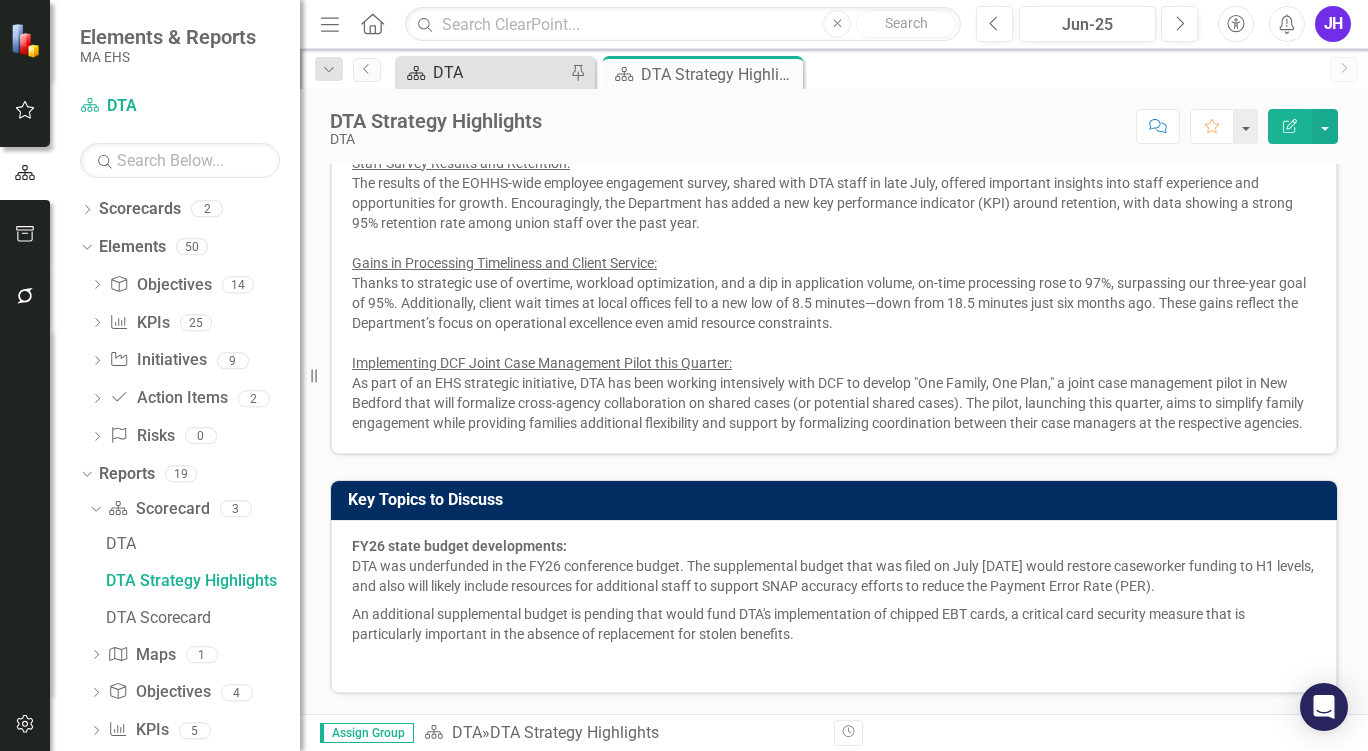 click on "DTA" at bounding box center (499, 72) 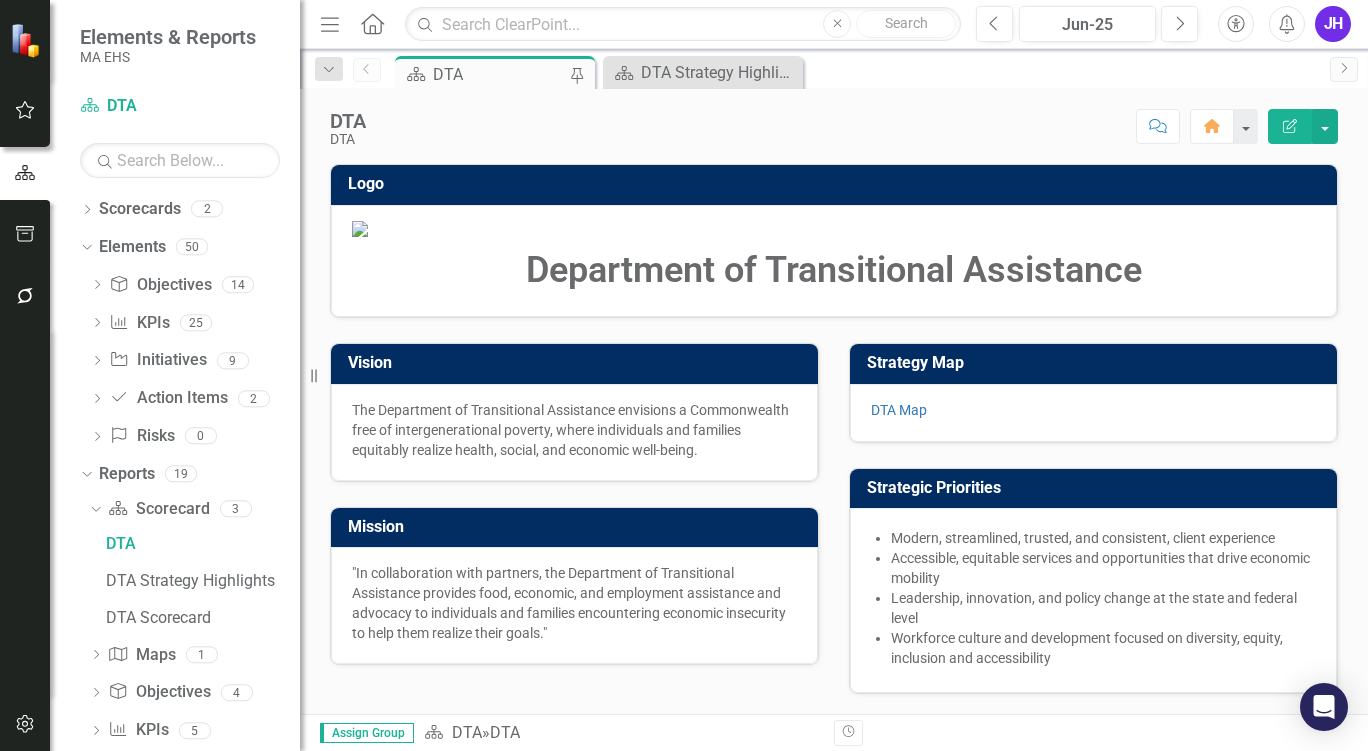 scroll, scrollTop: 471, scrollLeft: 0, axis: vertical 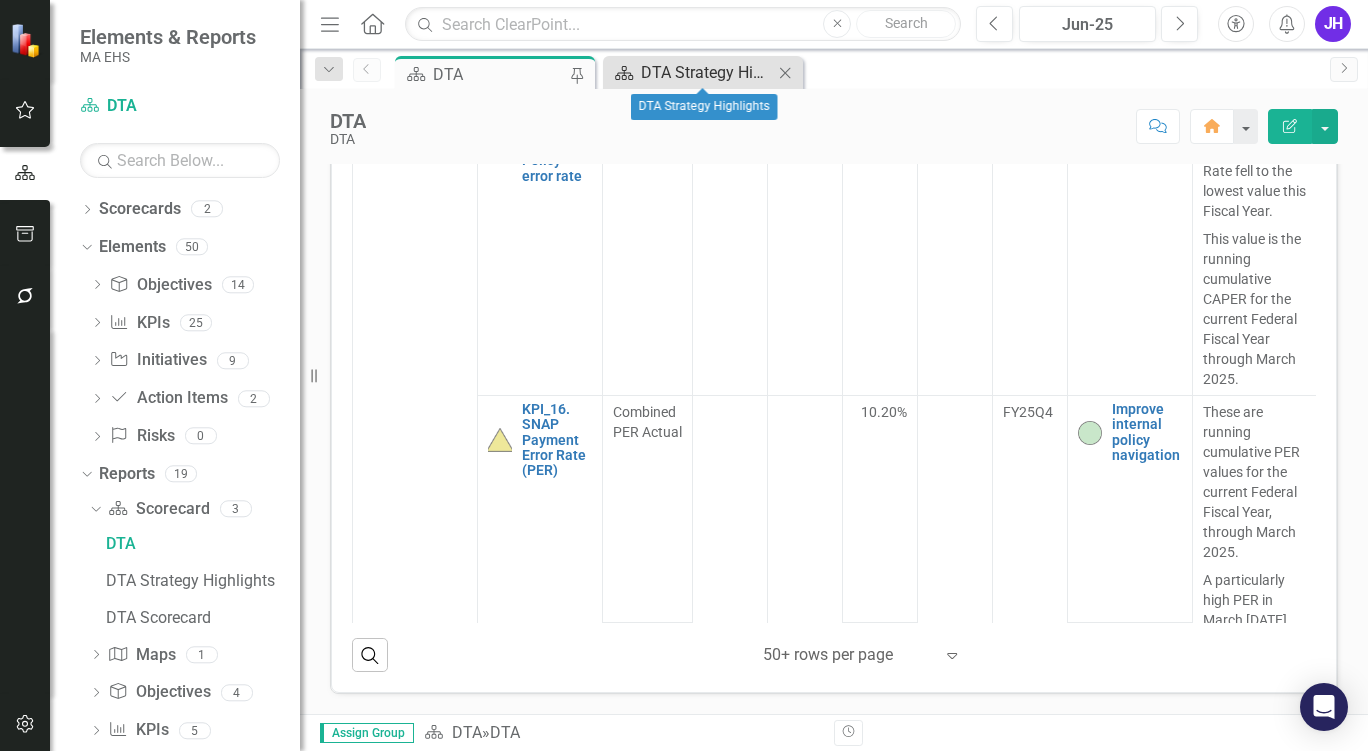 click on "DTA Strategy Highlights" at bounding box center (707, 72) 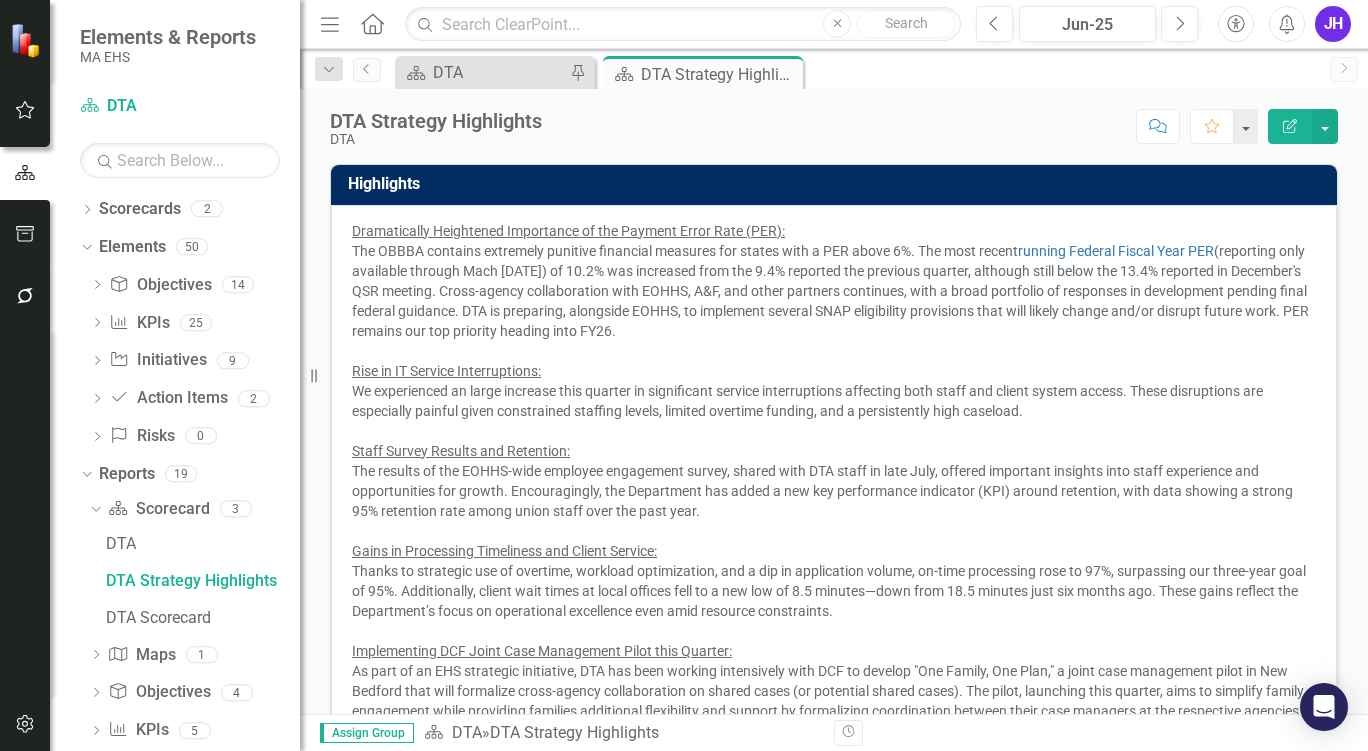 click on "Dramatically Heightened Importance of the Payment Error Rate (PER):
The OBBBA contains extremely punitive financial measures for states with a PER above 6%. The most recent  running Federal Fiscal Year PER  (reporting only available through Mach [DATE]) of 10.2% was increased from the 9.4% reported the previous quarter, although still below the 13.4% reported in December's QSR meeting. Cross-agency collaboration with EOHHS, A&F, and other partners continues, with a broad portfolio of responses in development pending final federal guidance. DTA is preparing, alongside EOHHS, to implement several SNAP eligibility provisions that will likely change and/or disrupt future work. PER remains our top priority heading into FY26.
Rise in IT Service Interruptions:
Staff Survey Results and Retention:
Gains in Processing Timeliness and Client Service:
Implementing DCF Joint Case Management Pilot this Quarter:" at bounding box center [834, 473] 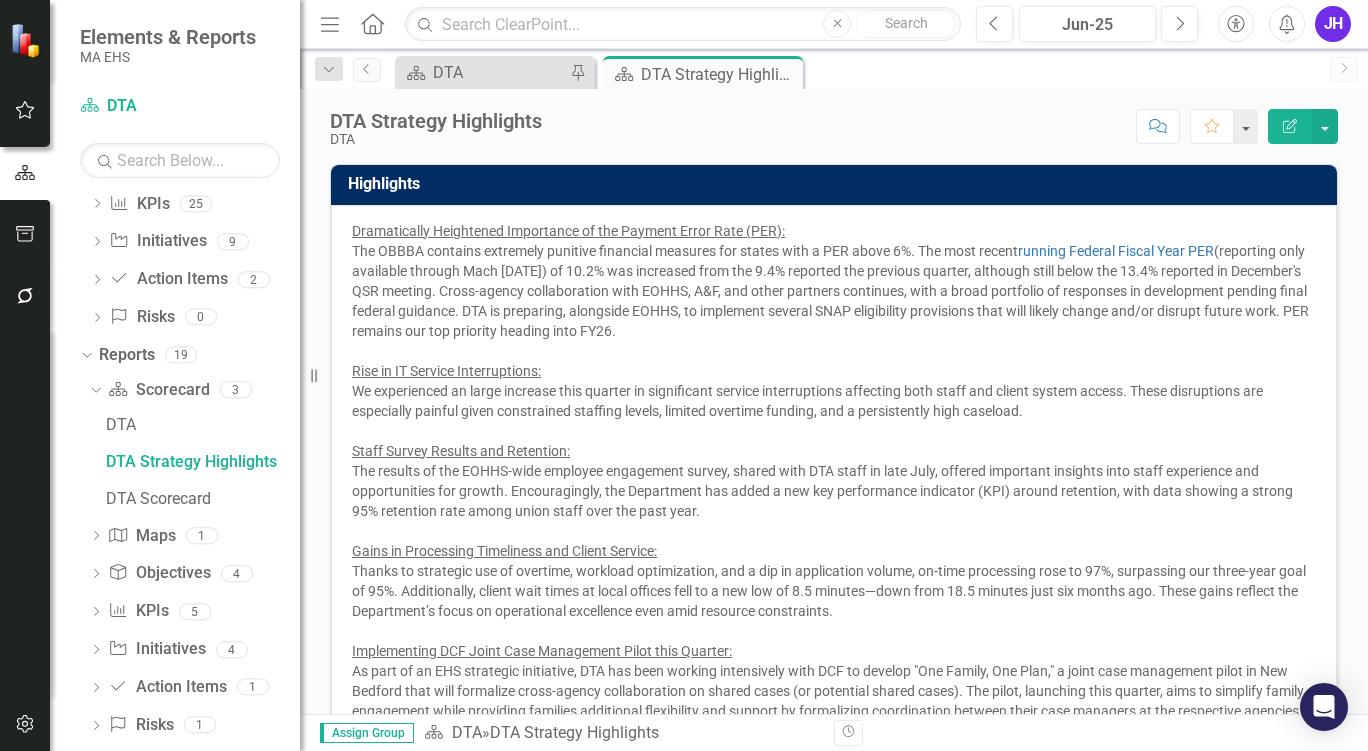 scroll, scrollTop: 121, scrollLeft: 0, axis: vertical 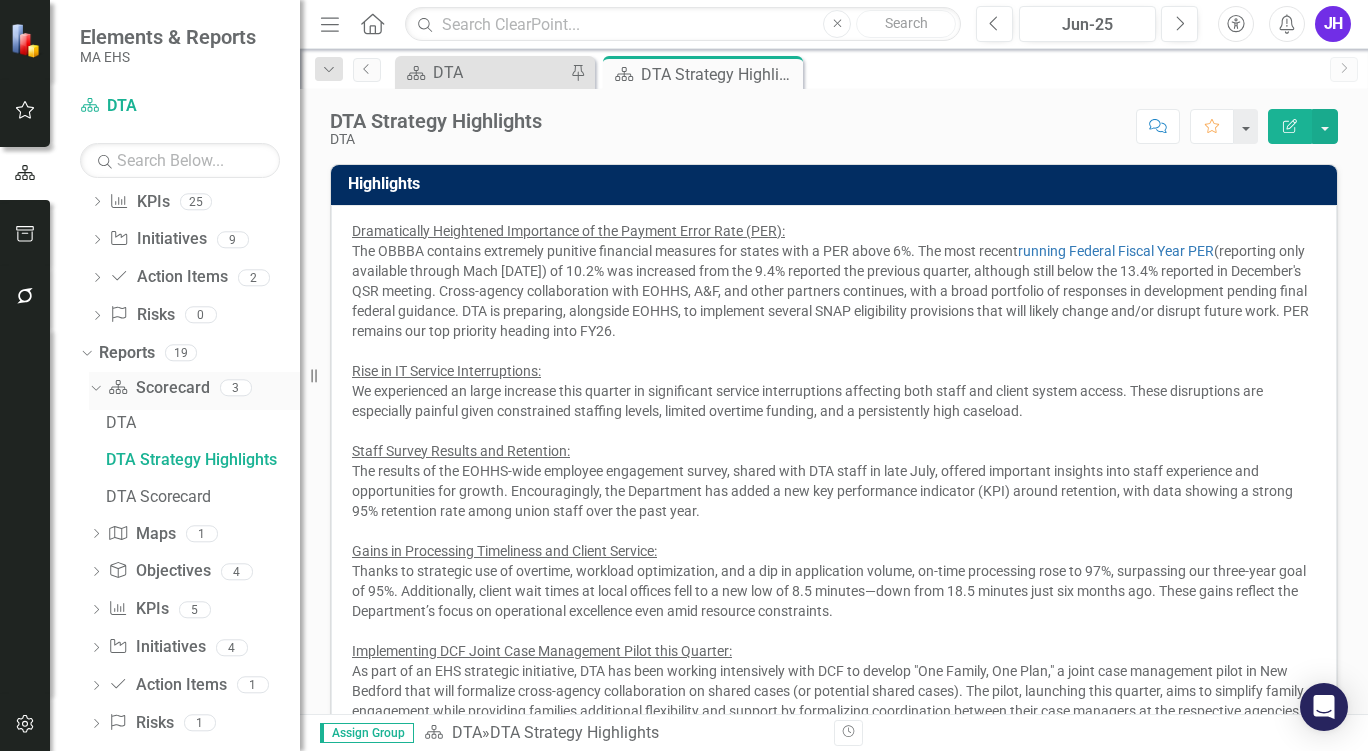 click on "Dropdown" at bounding box center (96, 391) 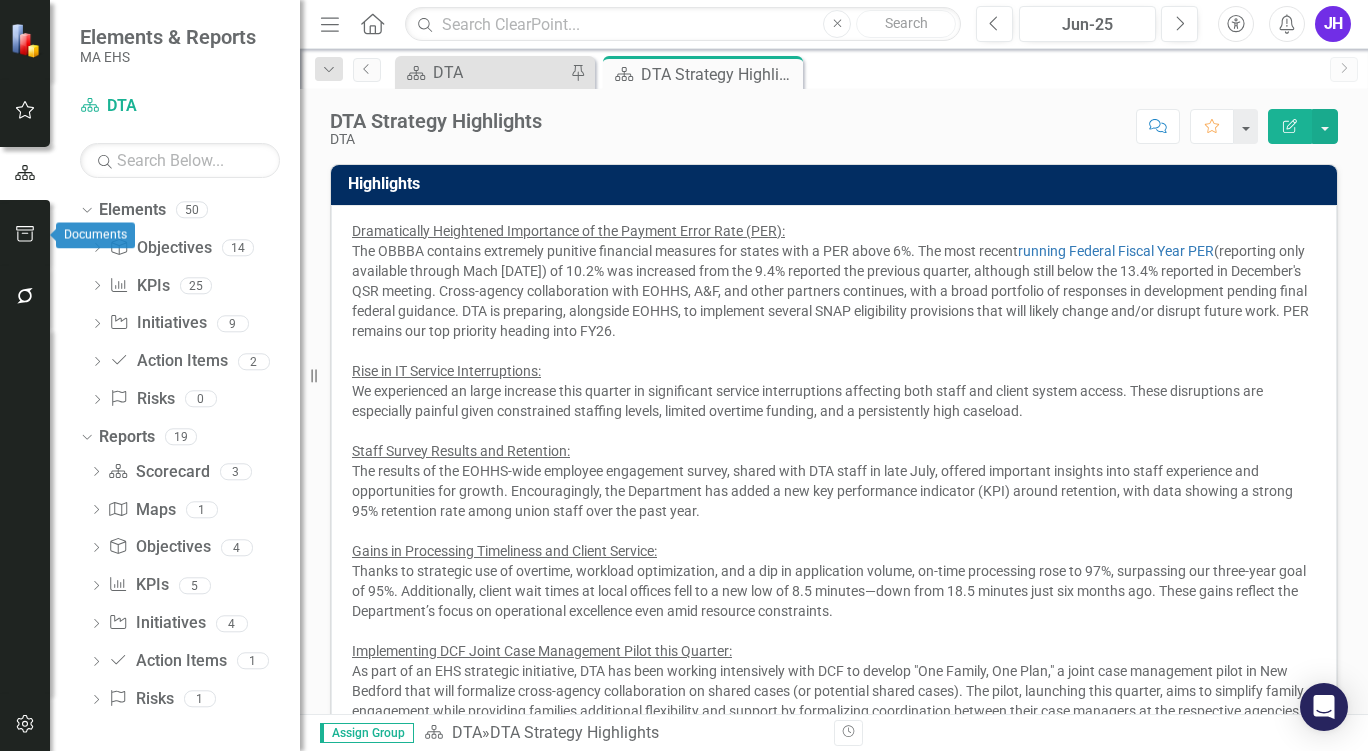 click at bounding box center [25, 235] 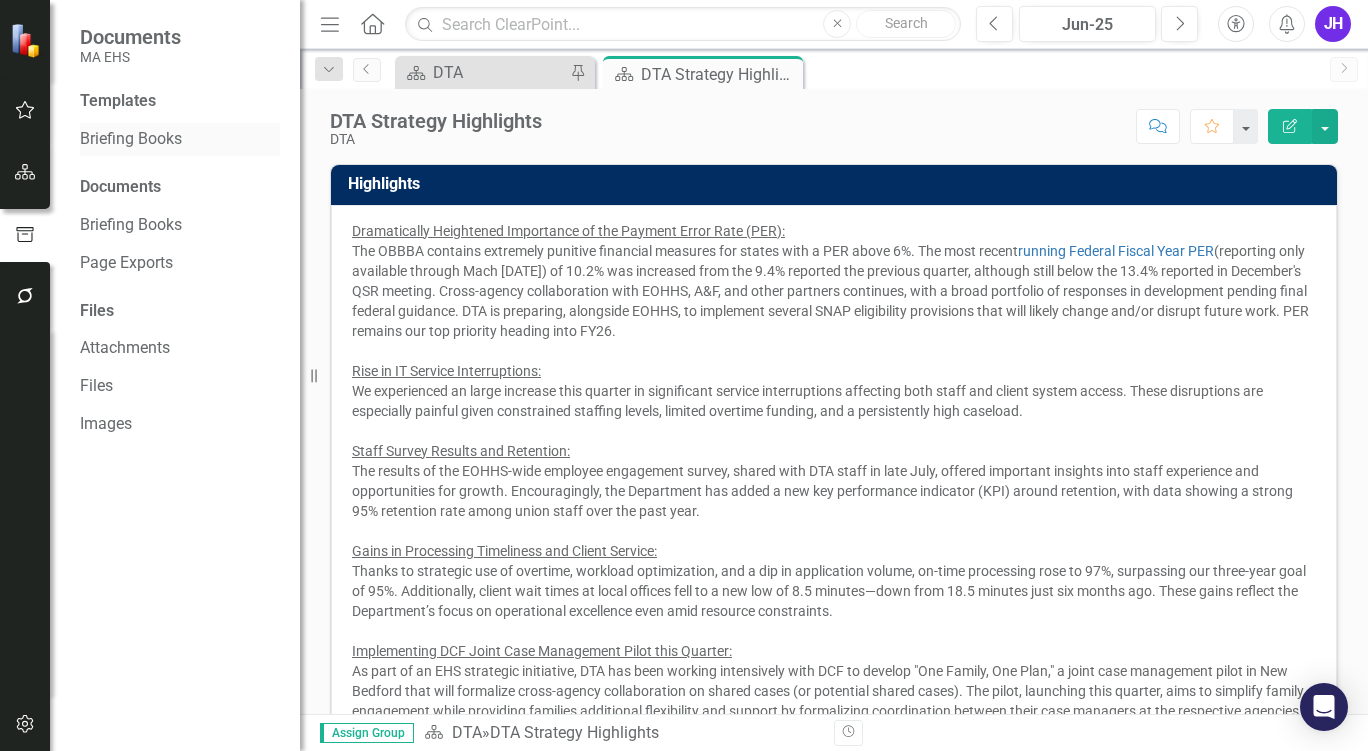 click on "Briefing Books" at bounding box center (180, 139) 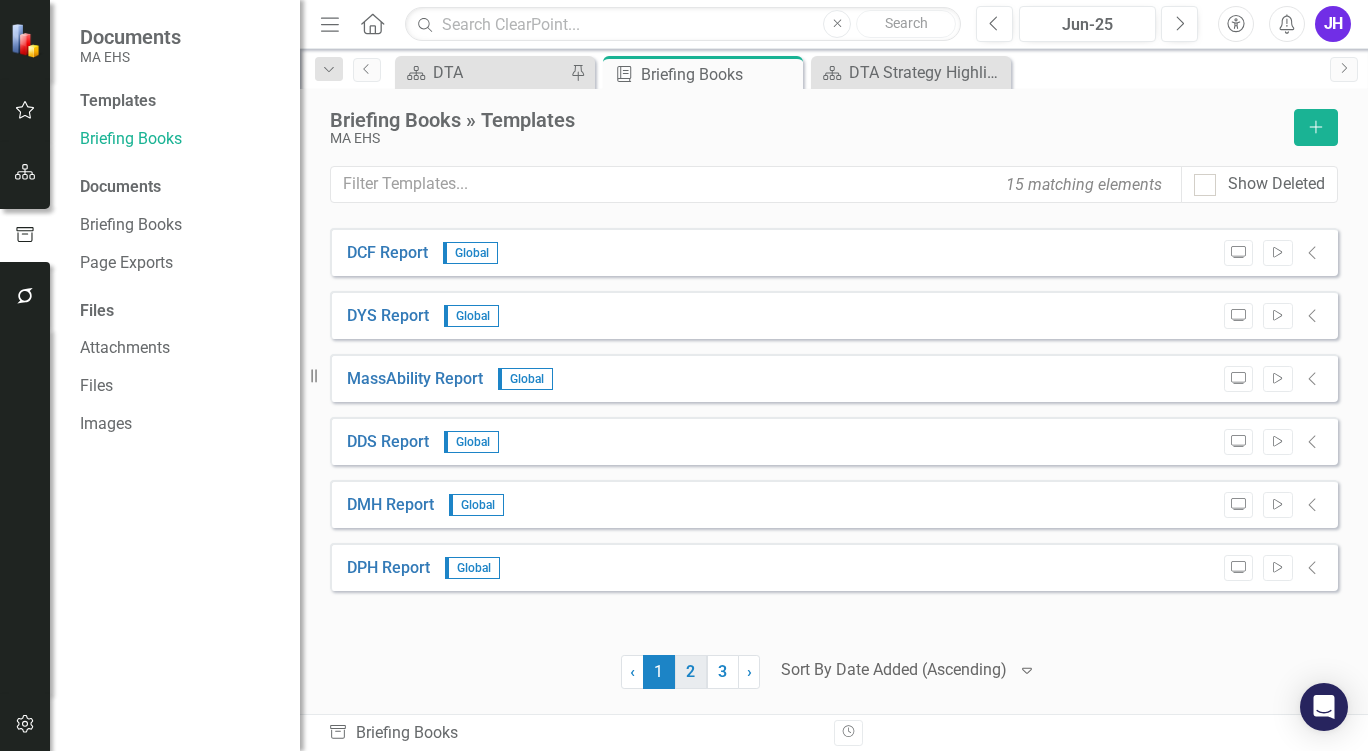 click on "2" at bounding box center [691, 672] 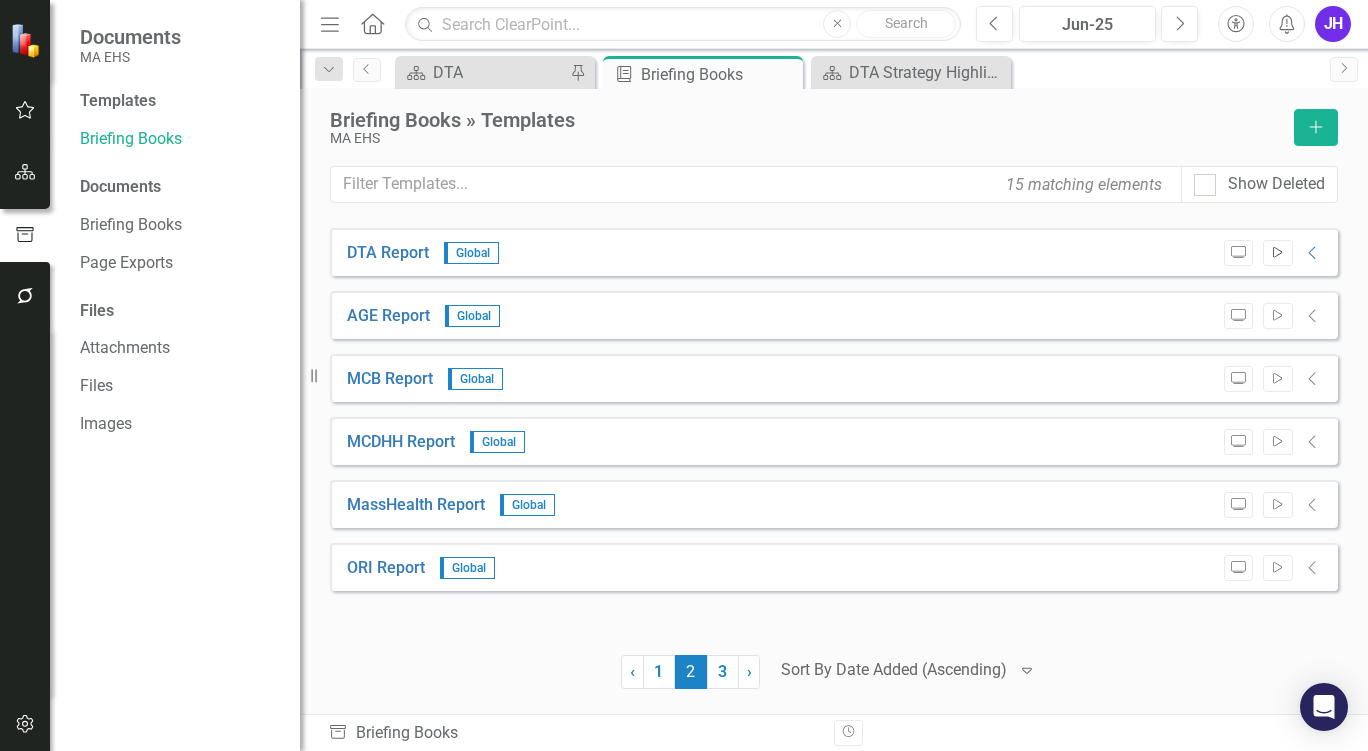 click on "Start" 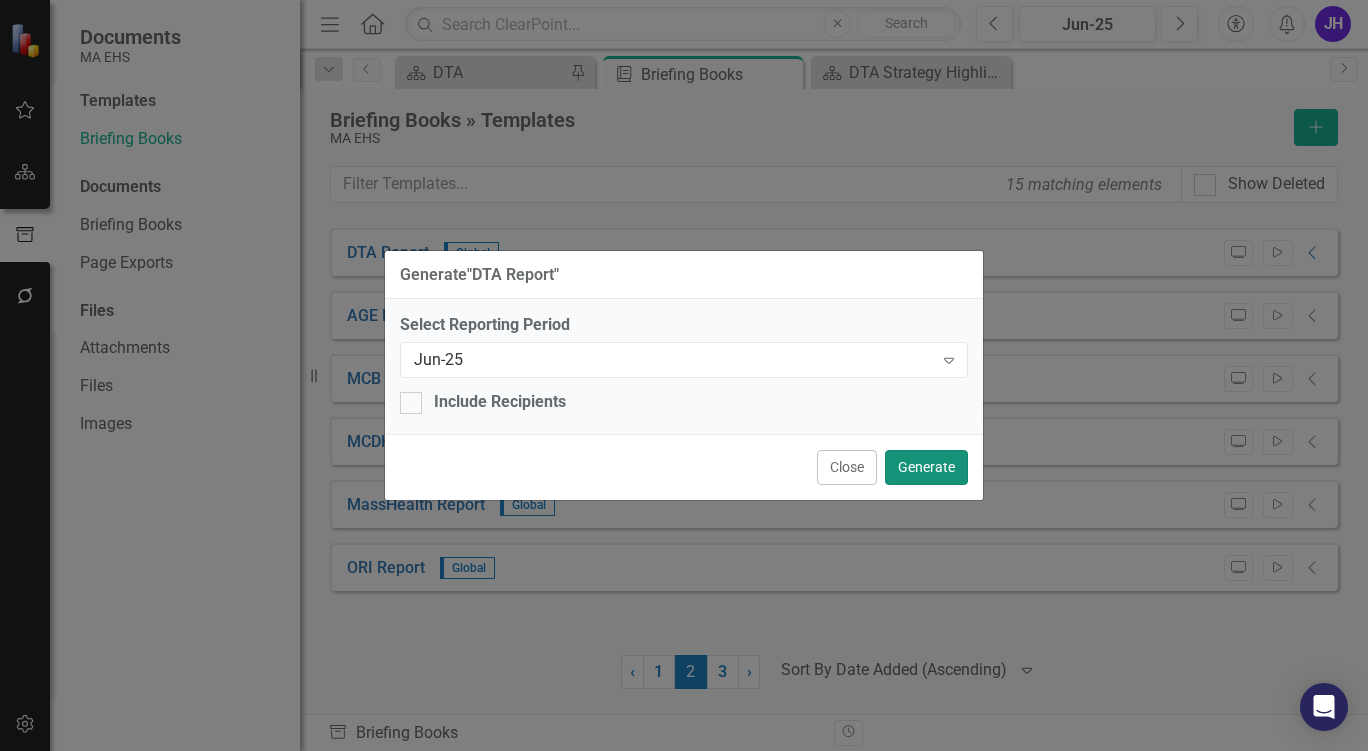 click on "Generate" at bounding box center [926, 467] 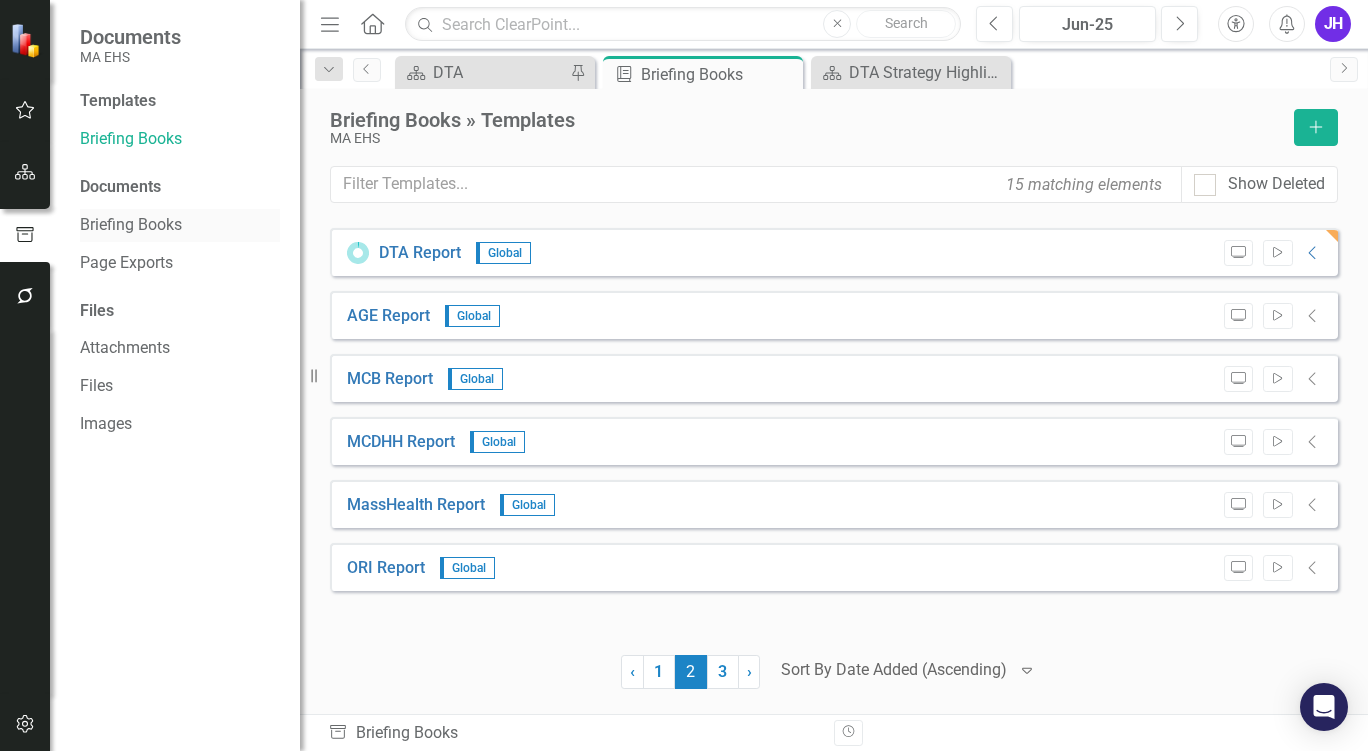 click on "Briefing Books" at bounding box center [180, 225] 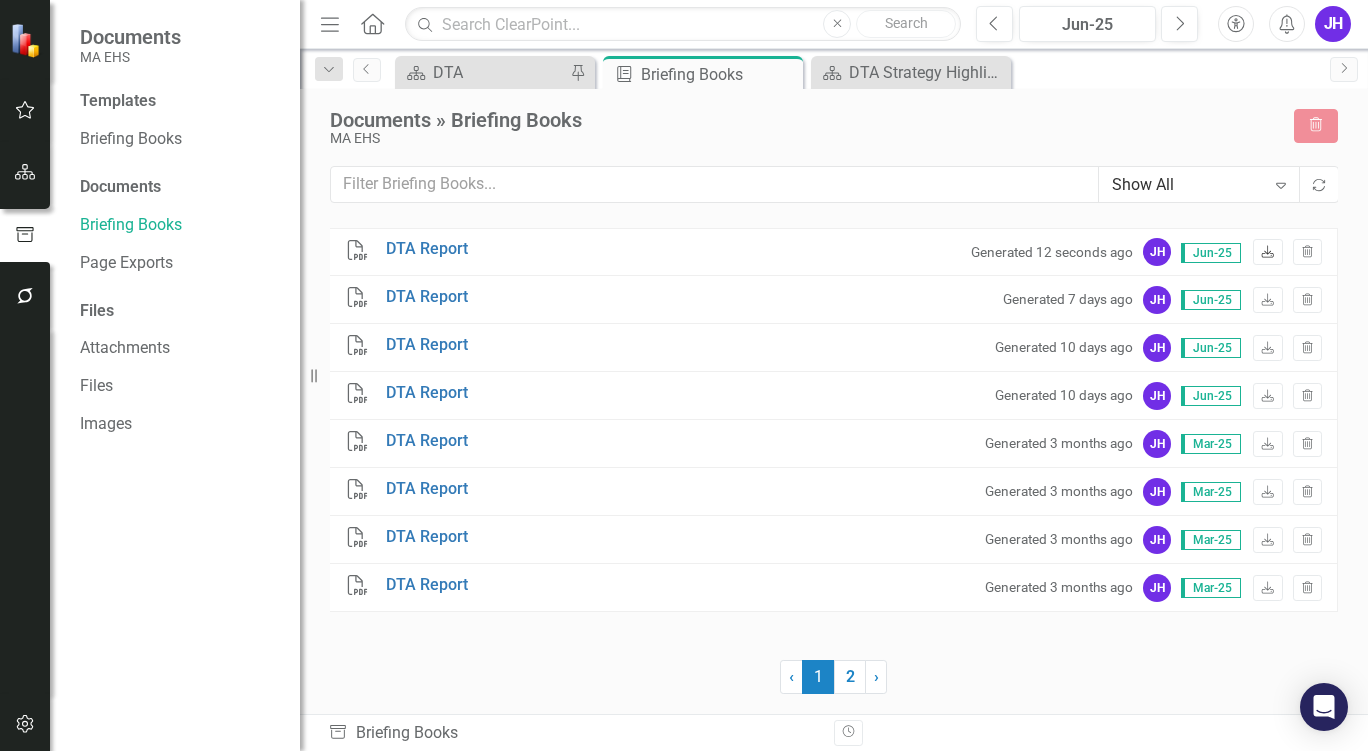 click on "Download" 